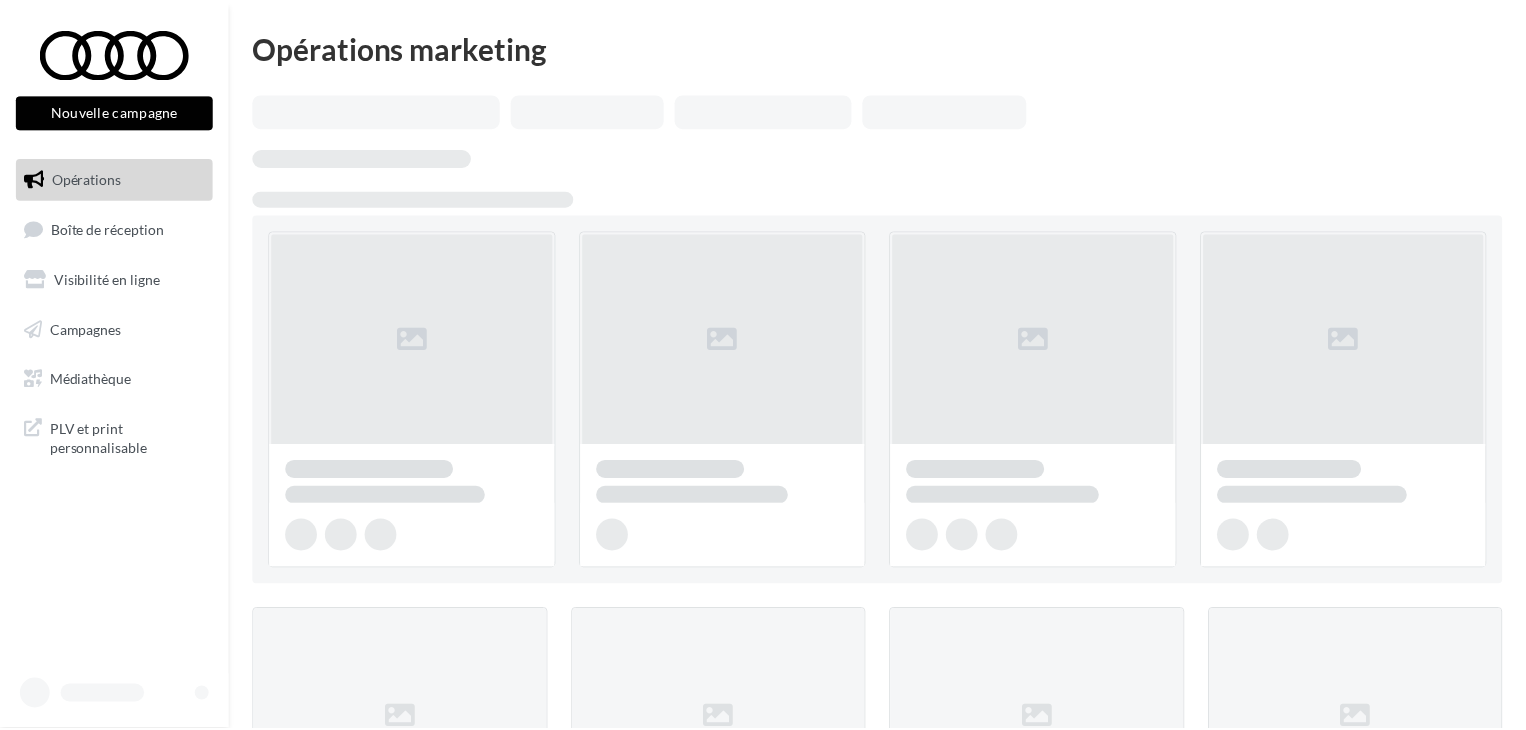 scroll, scrollTop: 0, scrollLeft: 0, axis: both 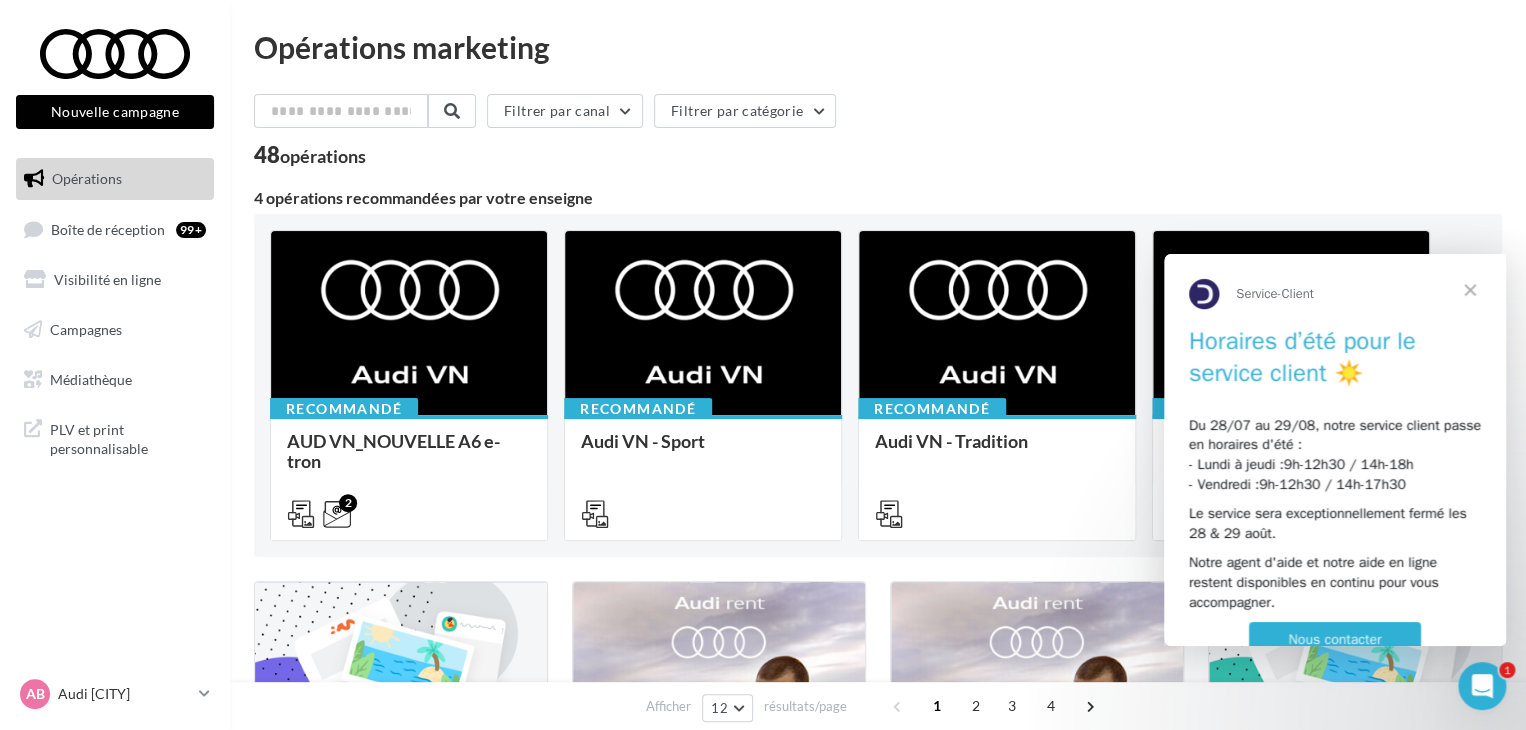 click on "Opérations marketing Filtrer par canal Filtrer par catégorie 48 opérations 4 opérations recommandées par votre enseigne Recommandé AUD VN_NOUVELLE A6 e-tron Découvrez les supports de communication de la Nouvelle Audi A6 e-tron. - Vitrophanie / https://audi.get-it-solutions.com/accueil/10346-.html?adtoken=[TOKEN]&ad=products&id_employee=51&preview=1 - Pres... 2 Recommandé Audi VN - Sport Livrables : - 3 kakémonos : https://audi.get-it-solutions.com/accueil/10247-.html?adtoken=[TOKEN]&ad=products&id_employee=51&preview=1 - 2 walls graphique : https://audi.get-it-solutions.com/accueil/10250 ... Recommandé Audi VN - Tradition Livrables : - 2 chevalets :" at bounding box center (878, 844) 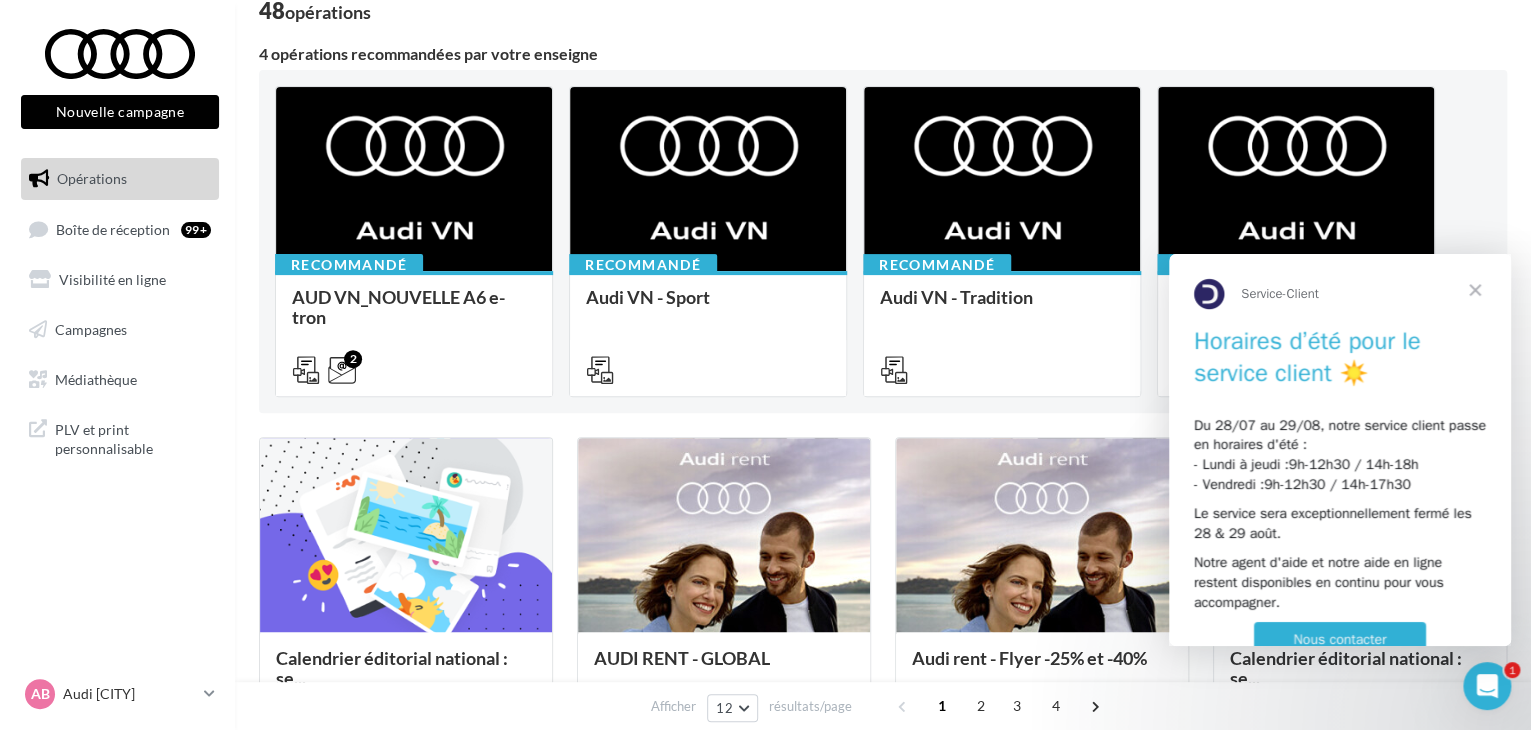 scroll, scrollTop: 300, scrollLeft: 0, axis: vertical 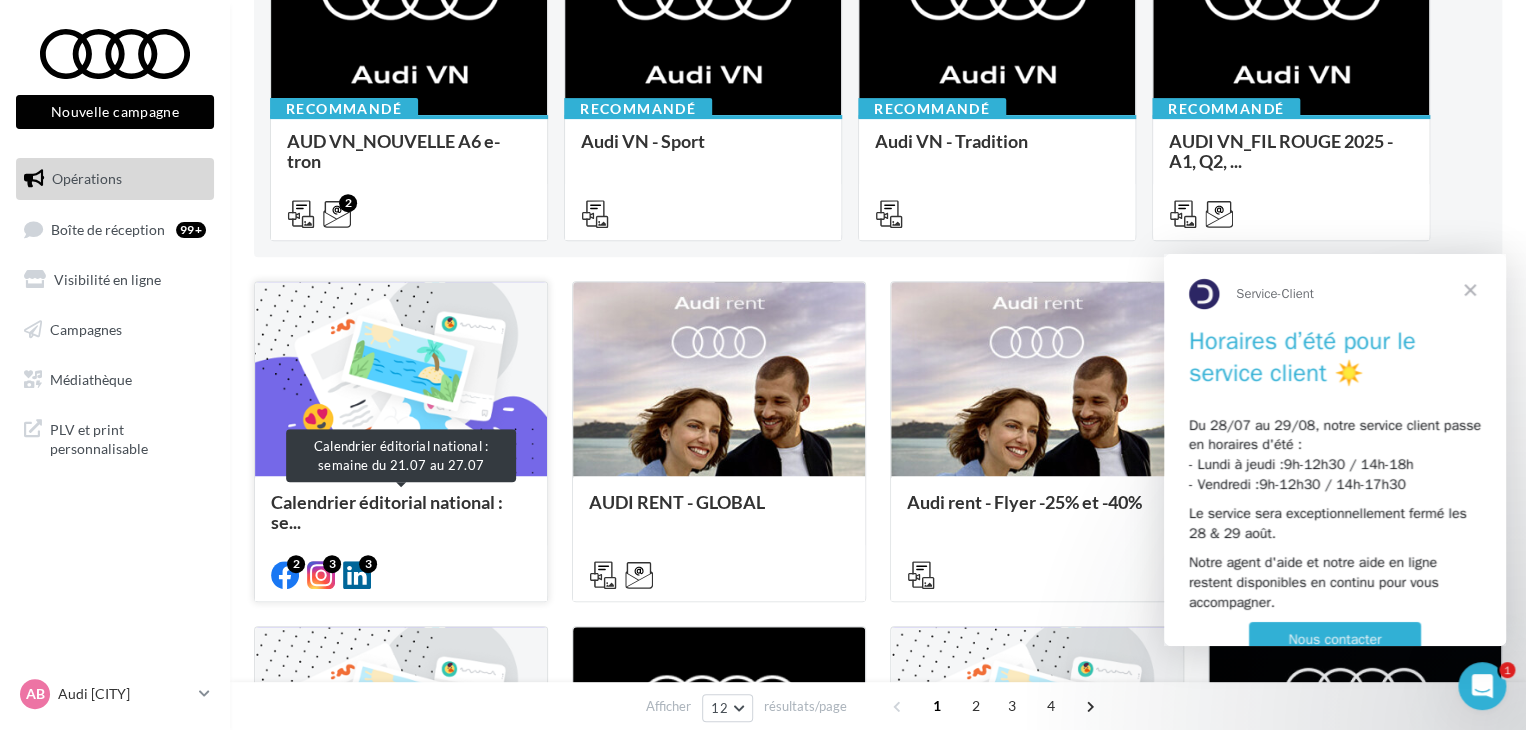 click on "Calendrier éditorial national : se..." at bounding box center (387, 512) 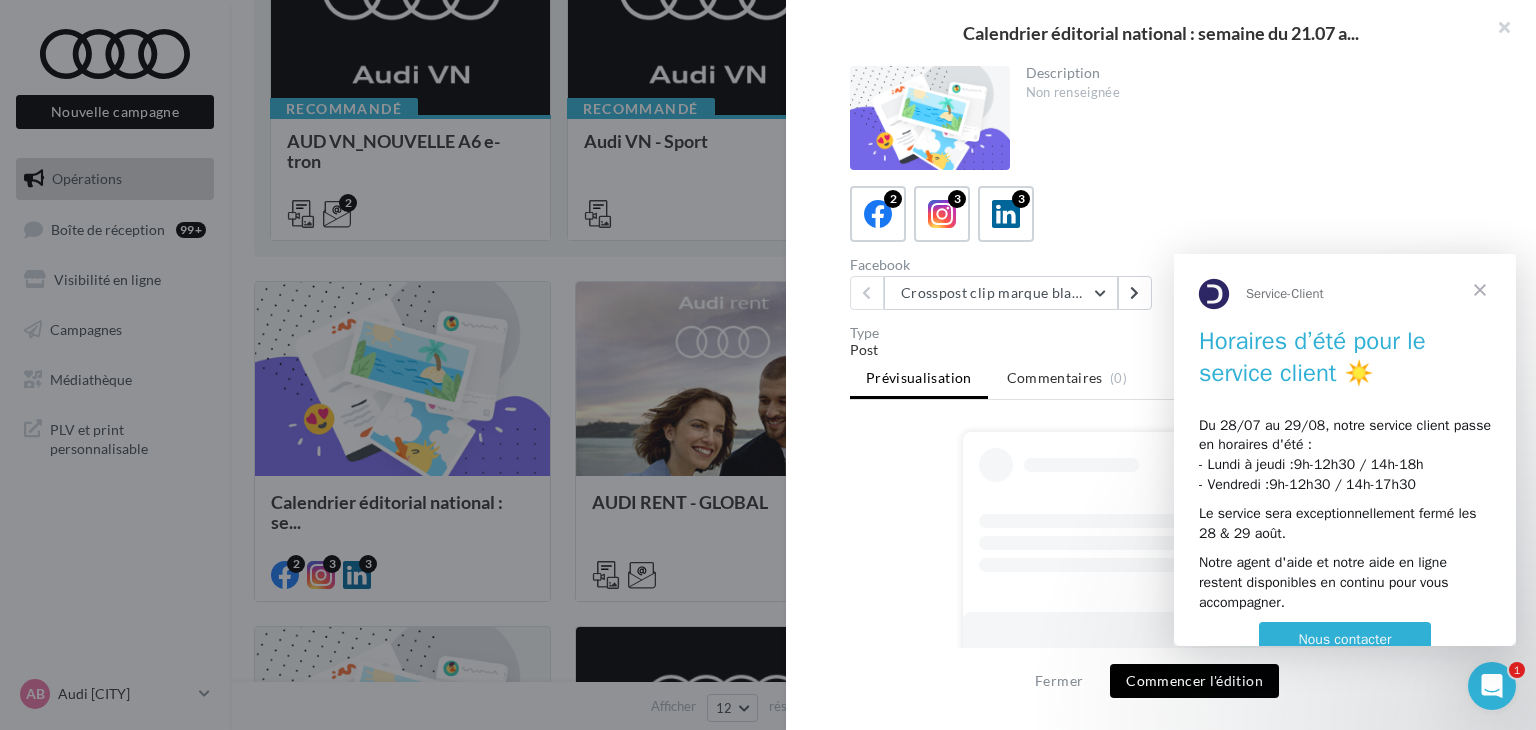 click at bounding box center (1480, 290) 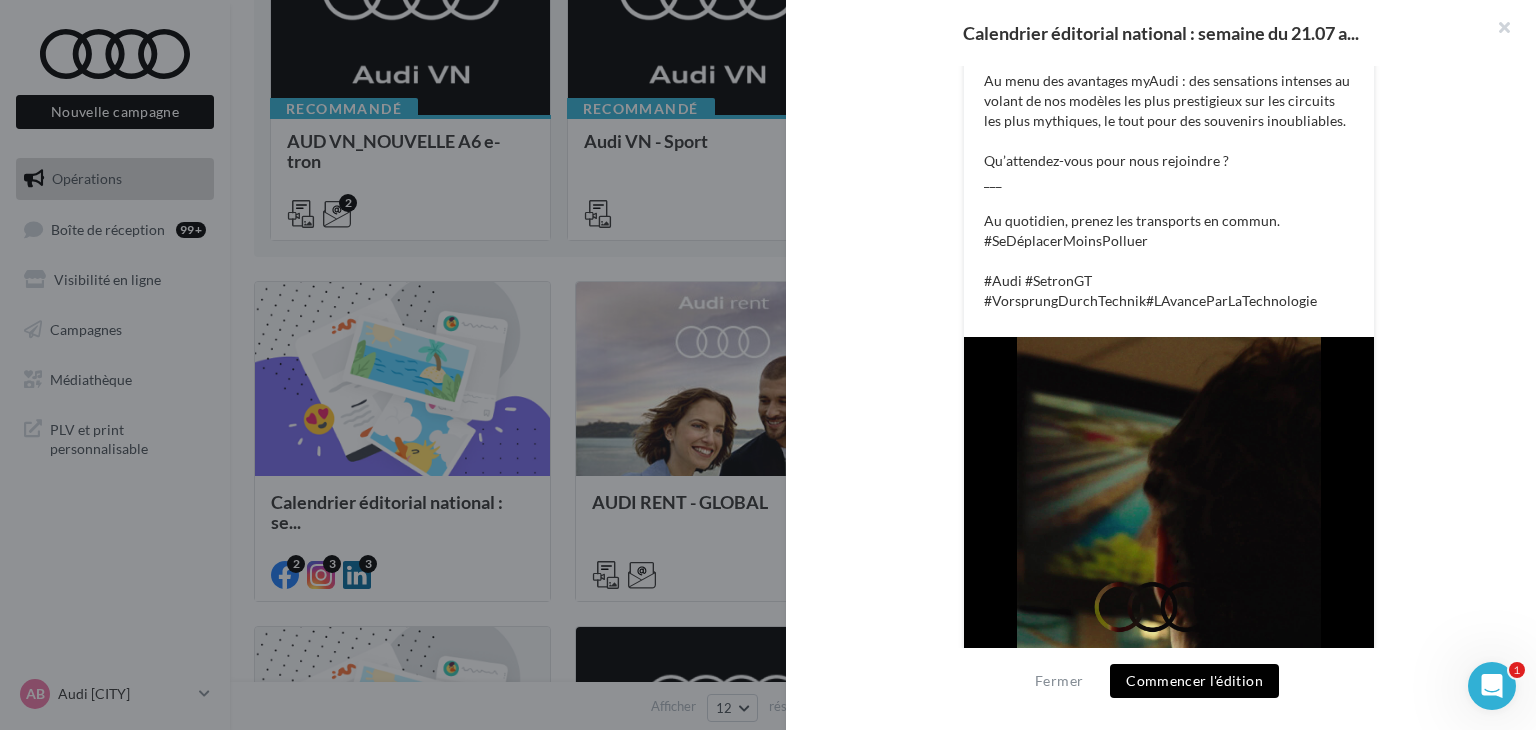 scroll, scrollTop: 375, scrollLeft: 0, axis: vertical 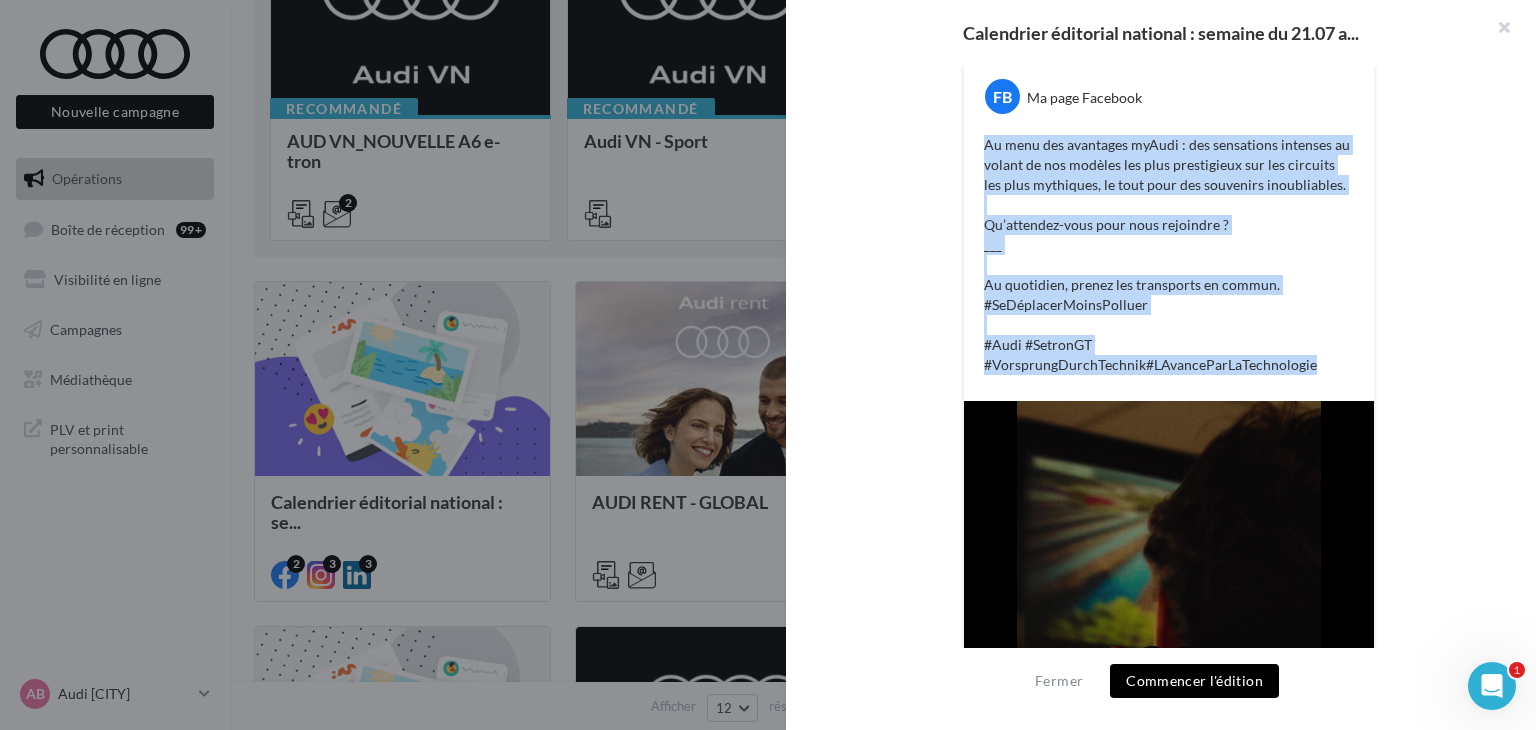 drag, startPoint x: 979, startPoint y: 138, endPoint x: 1313, endPoint y: 365, distance: 403.83783 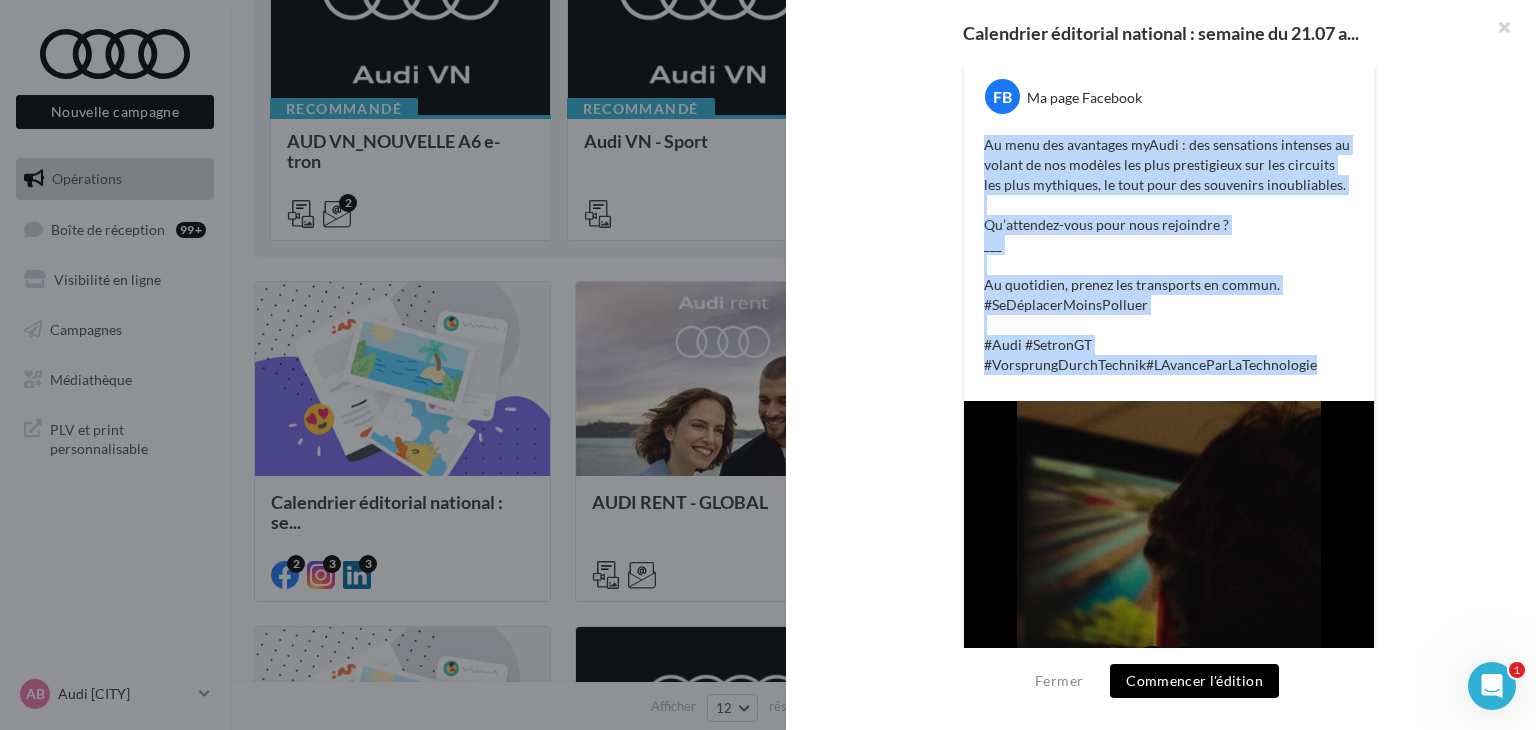 copy on "Au menu des avantages myAudi : des sensations intenses au volant de nos modèles les plus prestigieux sur les circuits les plus mythiques, le tout pour des souvenirs inoubliables. Qu’attendez-vous pour nous rejoindre ? ___ Au quotidien, prenez les transports en commun. #SeDéplacerMoinsPolluer⁣ #Audi #SetronGT #VorsprungDurchTechnik#LAvanceParLaTechnologie" 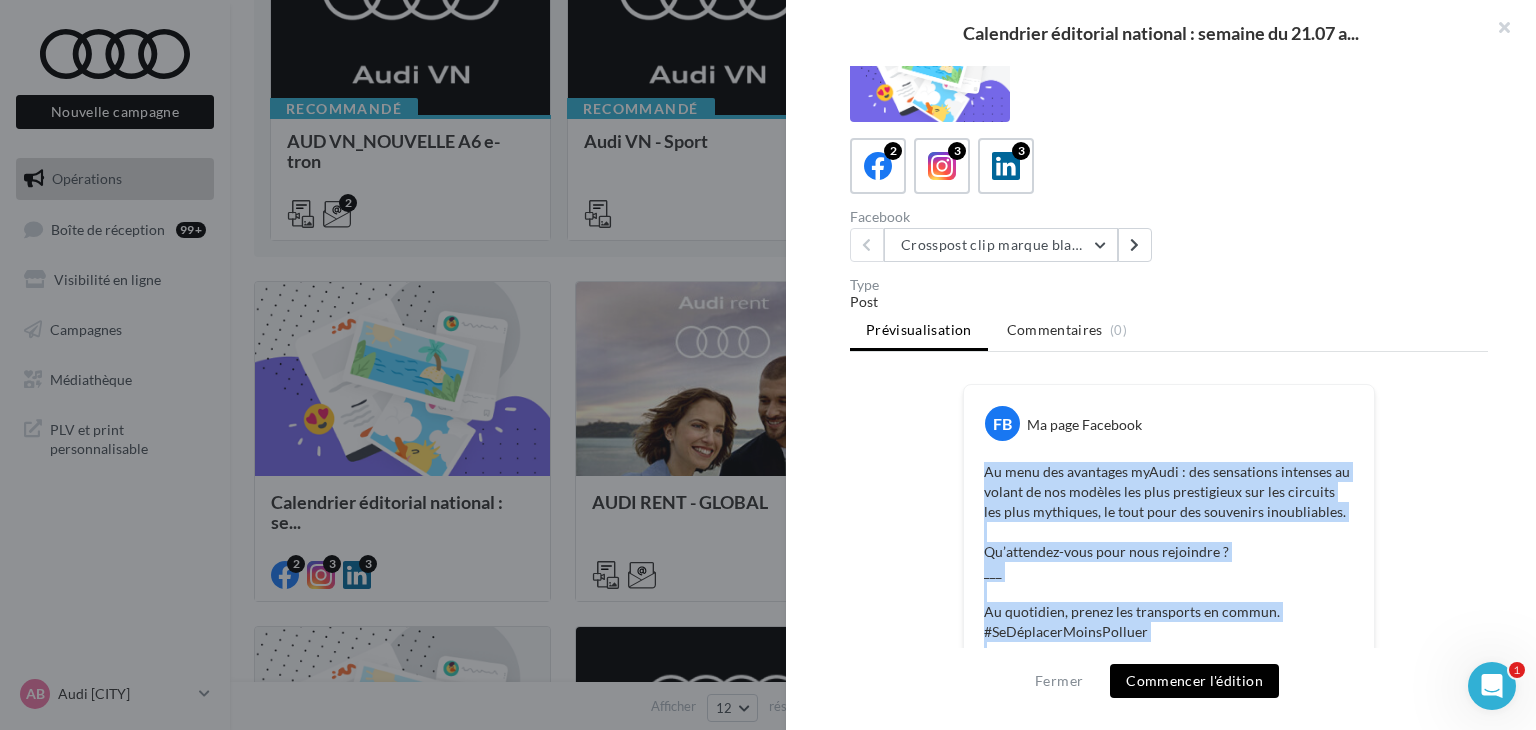 scroll, scrollTop: 0, scrollLeft: 0, axis: both 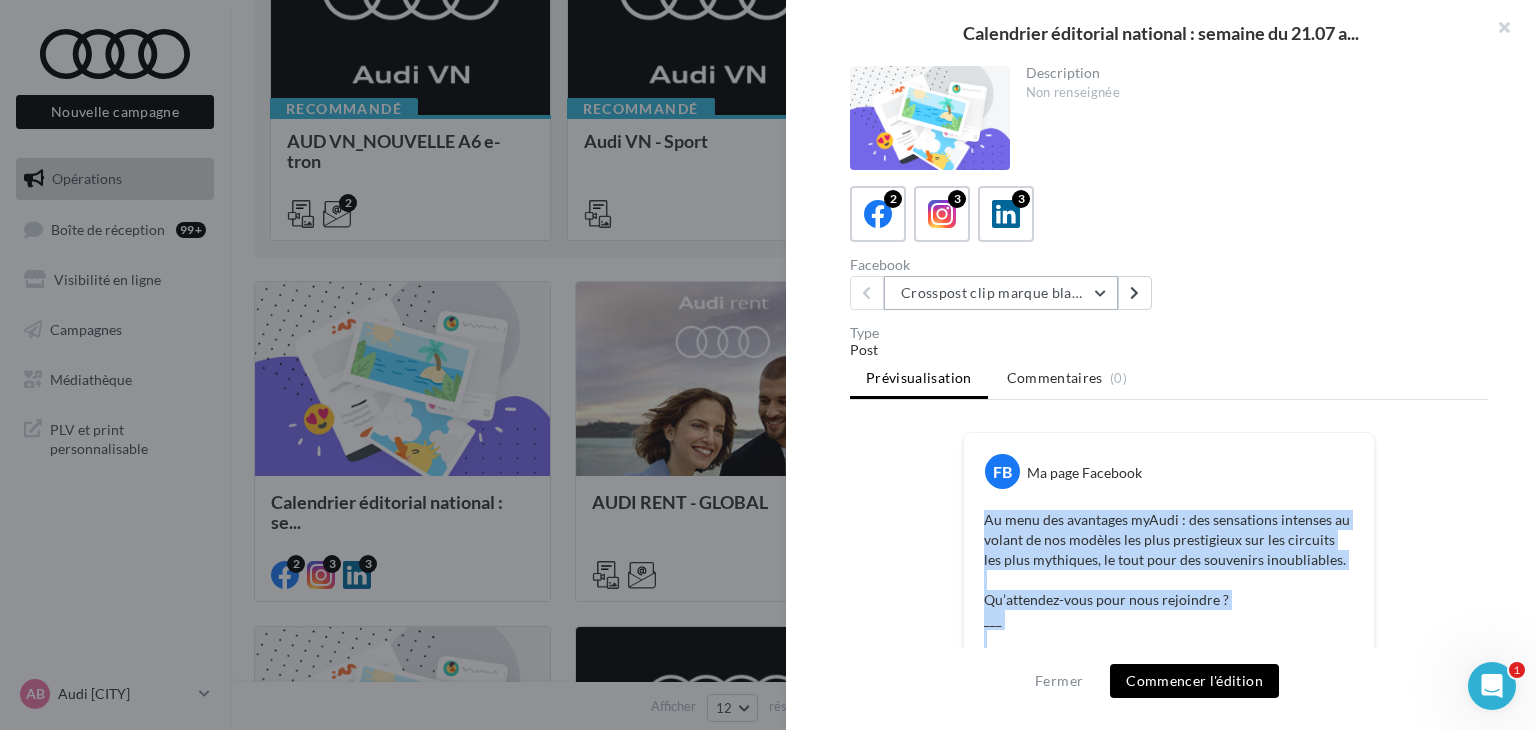 click on "Crosspost clip marque blanche Canal+ Sport" at bounding box center [1001, 293] 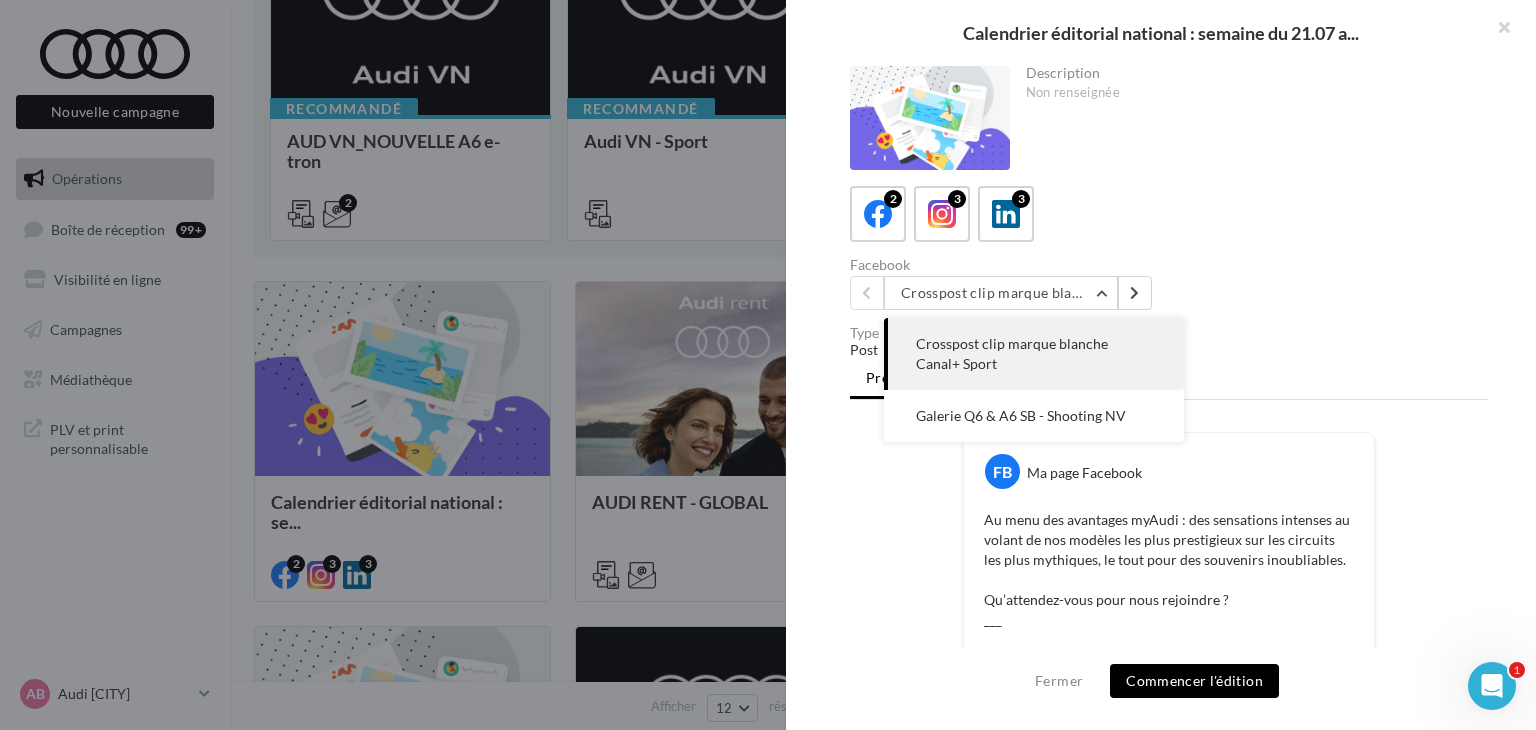 click on "Description
Non renseignée" at bounding box center (1169, 118) 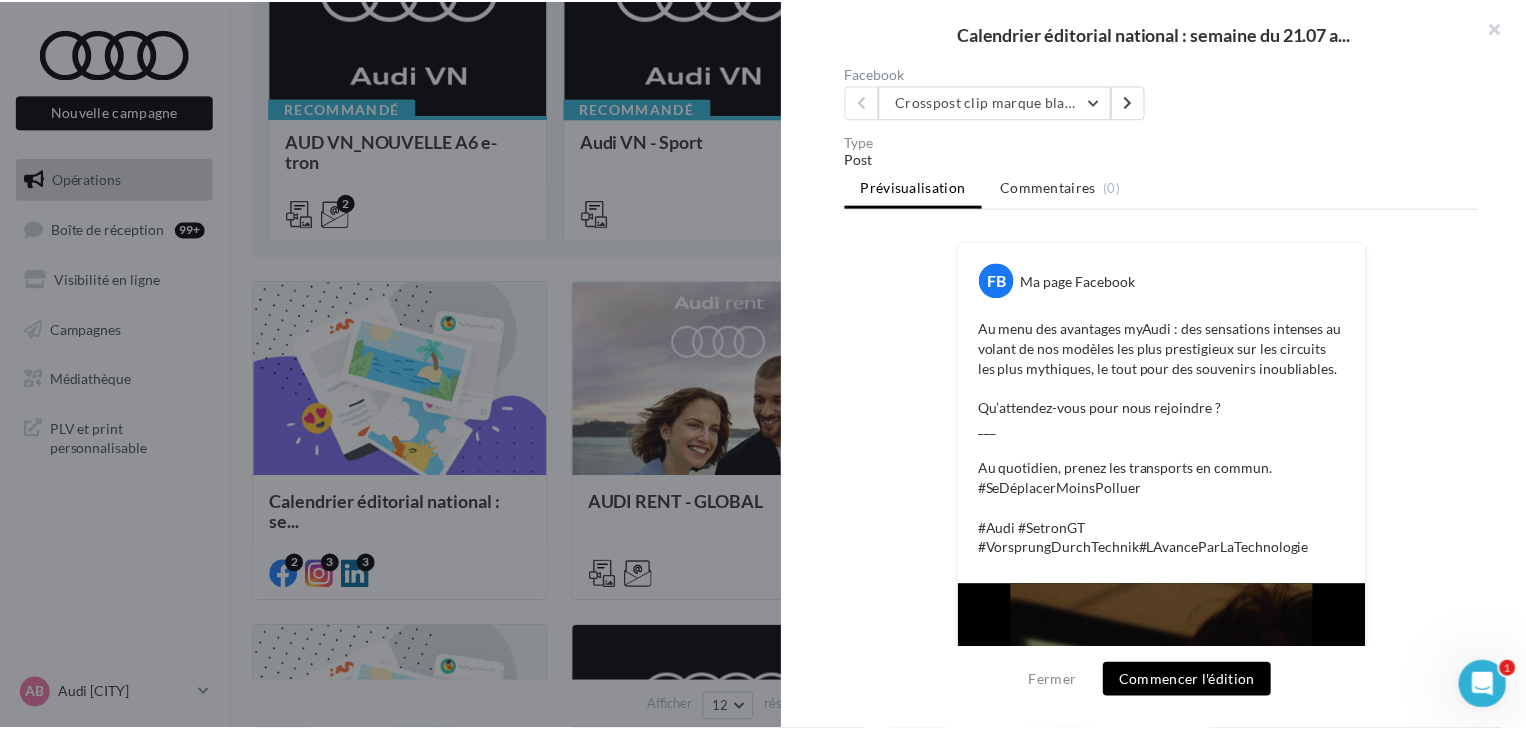scroll, scrollTop: 200, scrollLeft: 0, axis: vertical 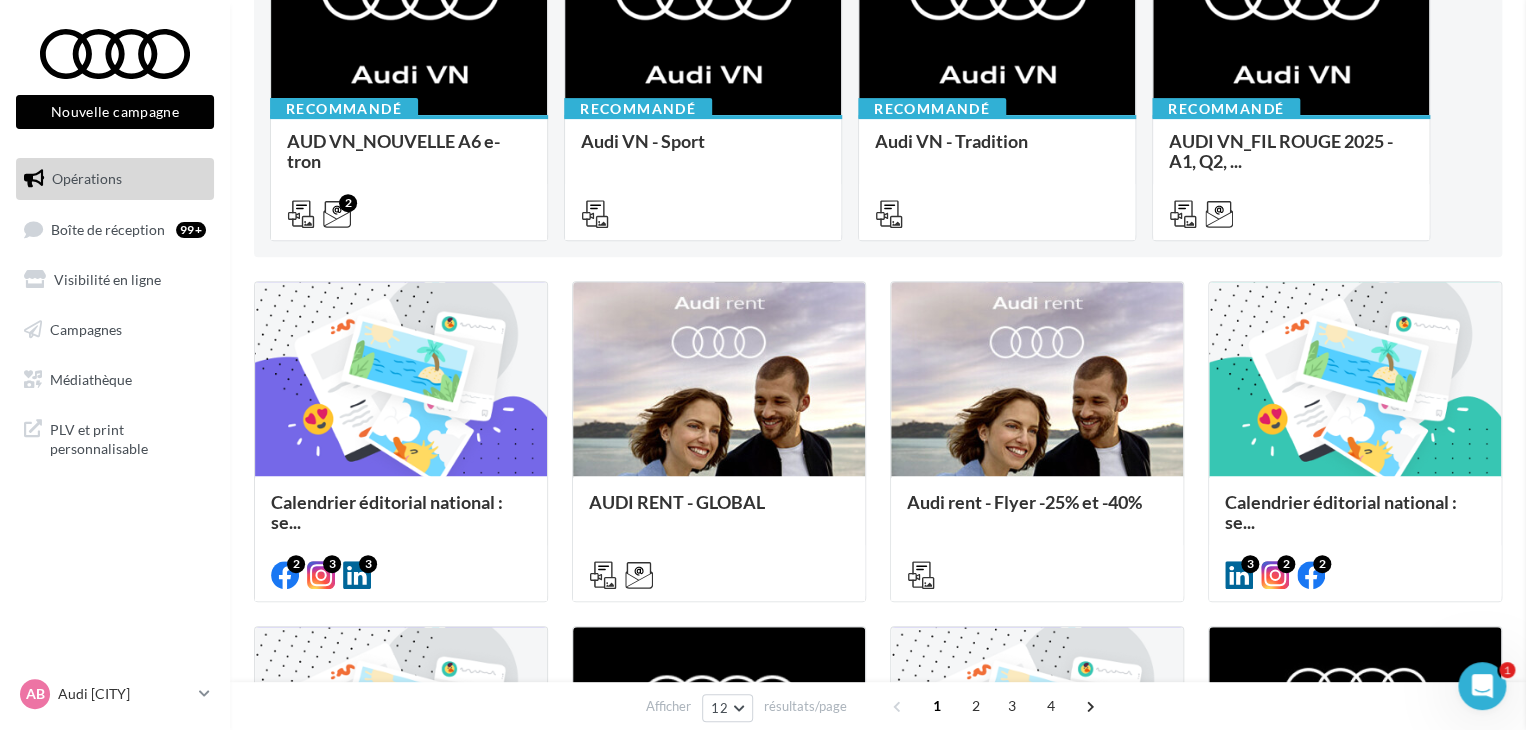 click on "Calendrier éditorial national : semaine du [DATE] a... Description Non renseignée 2 3 3 Facebook Crosspost clip marque blanche Canal+ Sport Crosspost clip marque blanche Canal+ Sport Galerie Q6 & A6 SB - Shooting NV Type Post Prévisualisation Commentaires (0) FB Ma page Facebook Qu’attendez-vous pour nous rejoindre ? ___ Au quotidien, prenez les transports en commun. #SeDéplacerMoinsPolluer⁣" at bounding box center (878, 1372) 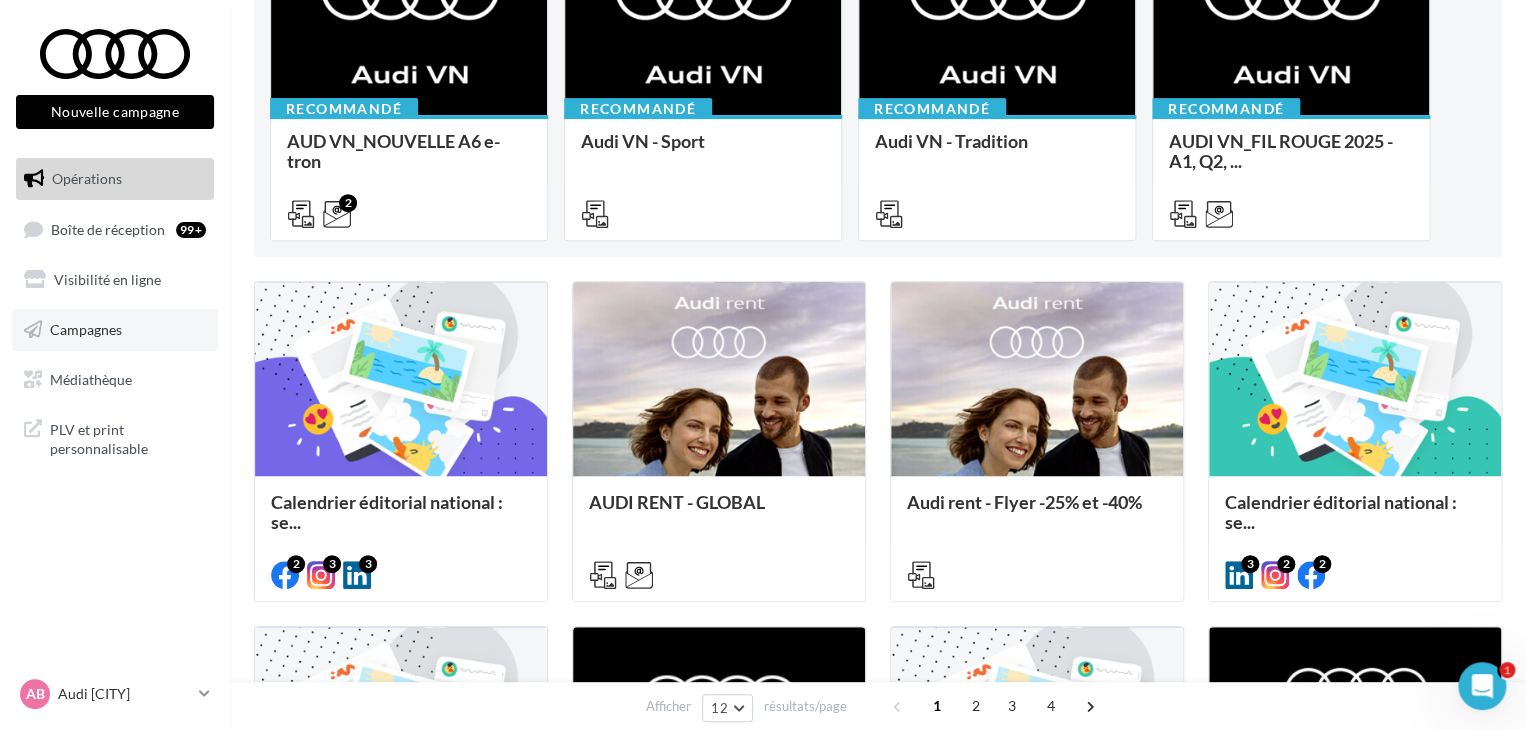 click on "Campagnes" at bounding box center [86, 329] 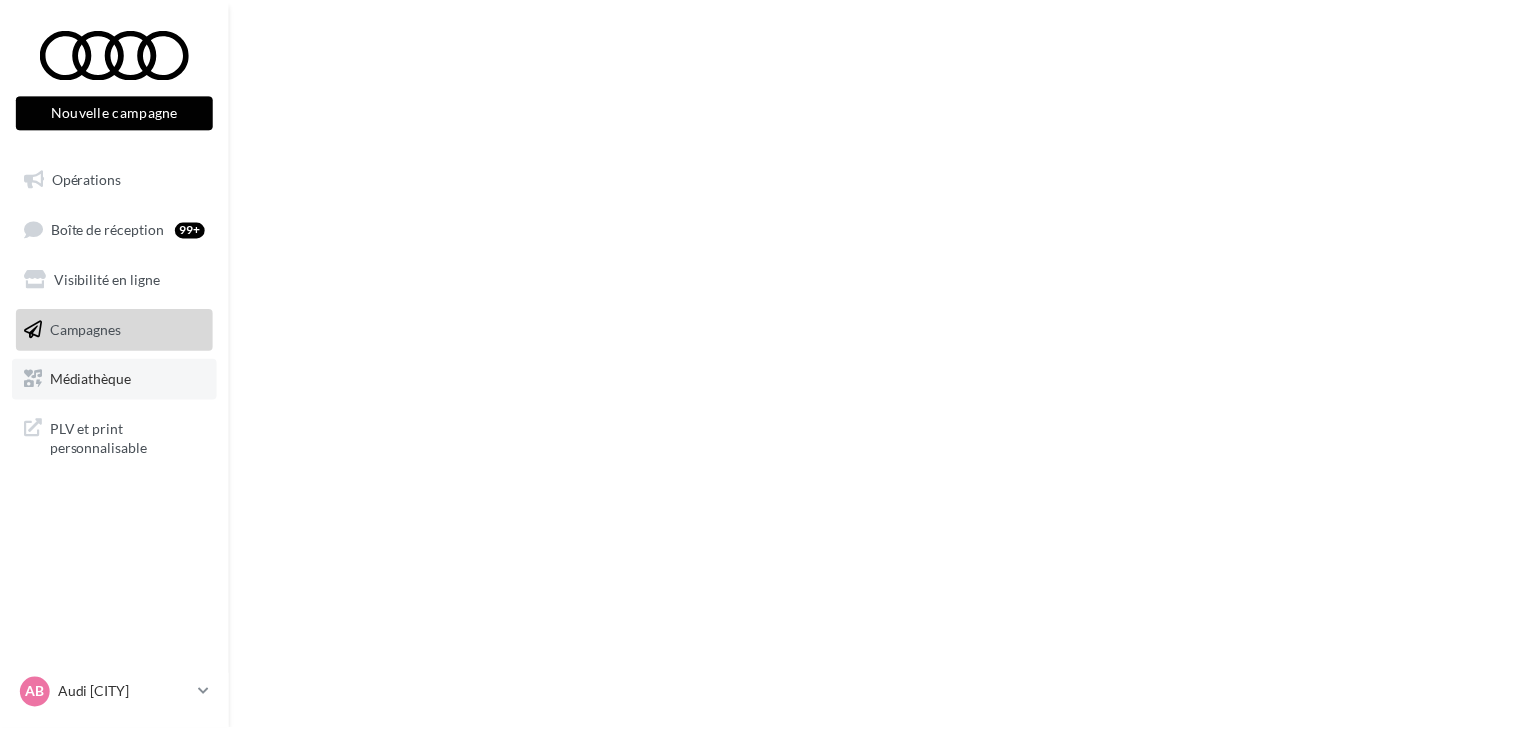 scroll, scrollTop: 0, scrollLeft: 0, axis: both 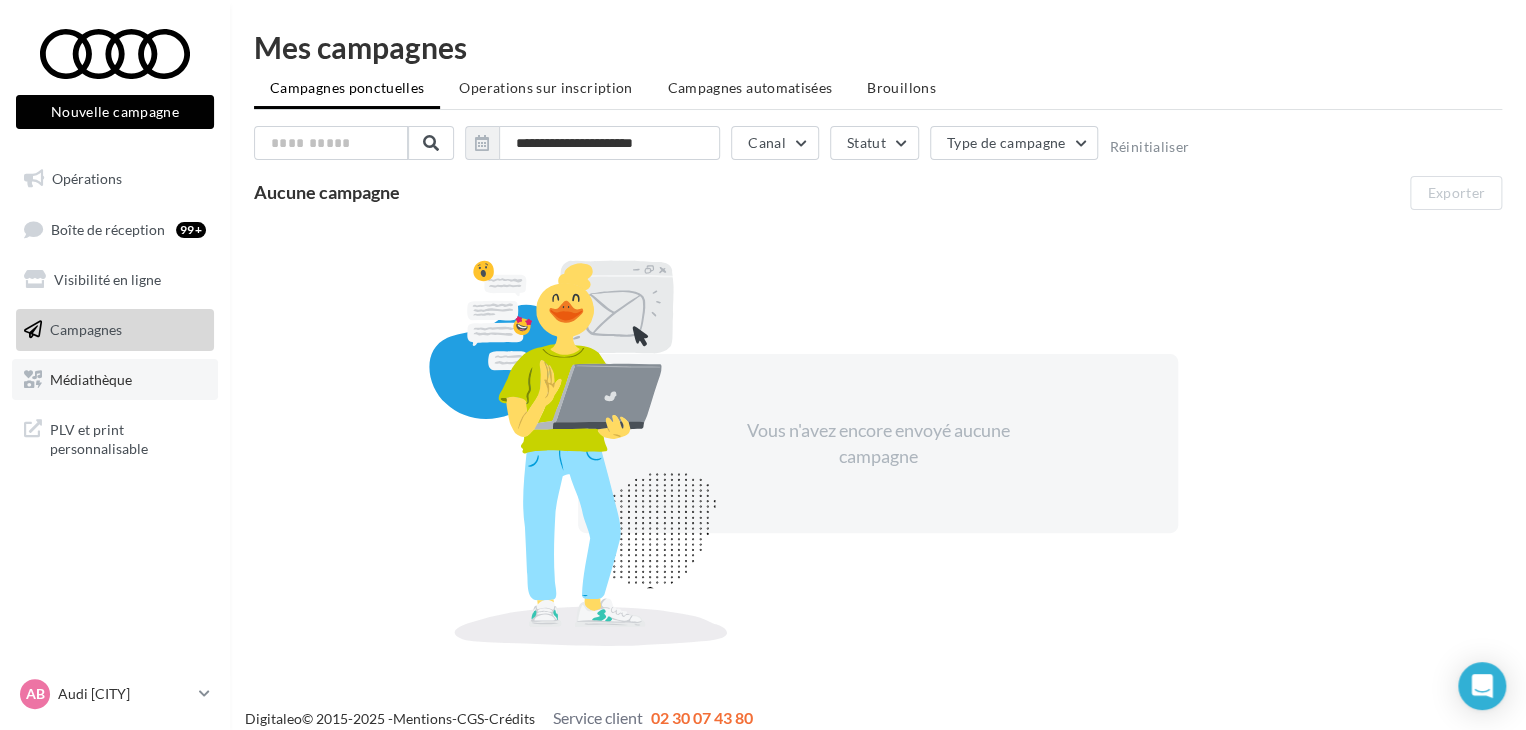 click on "Médiathèque" at bounding box center (91, 378) 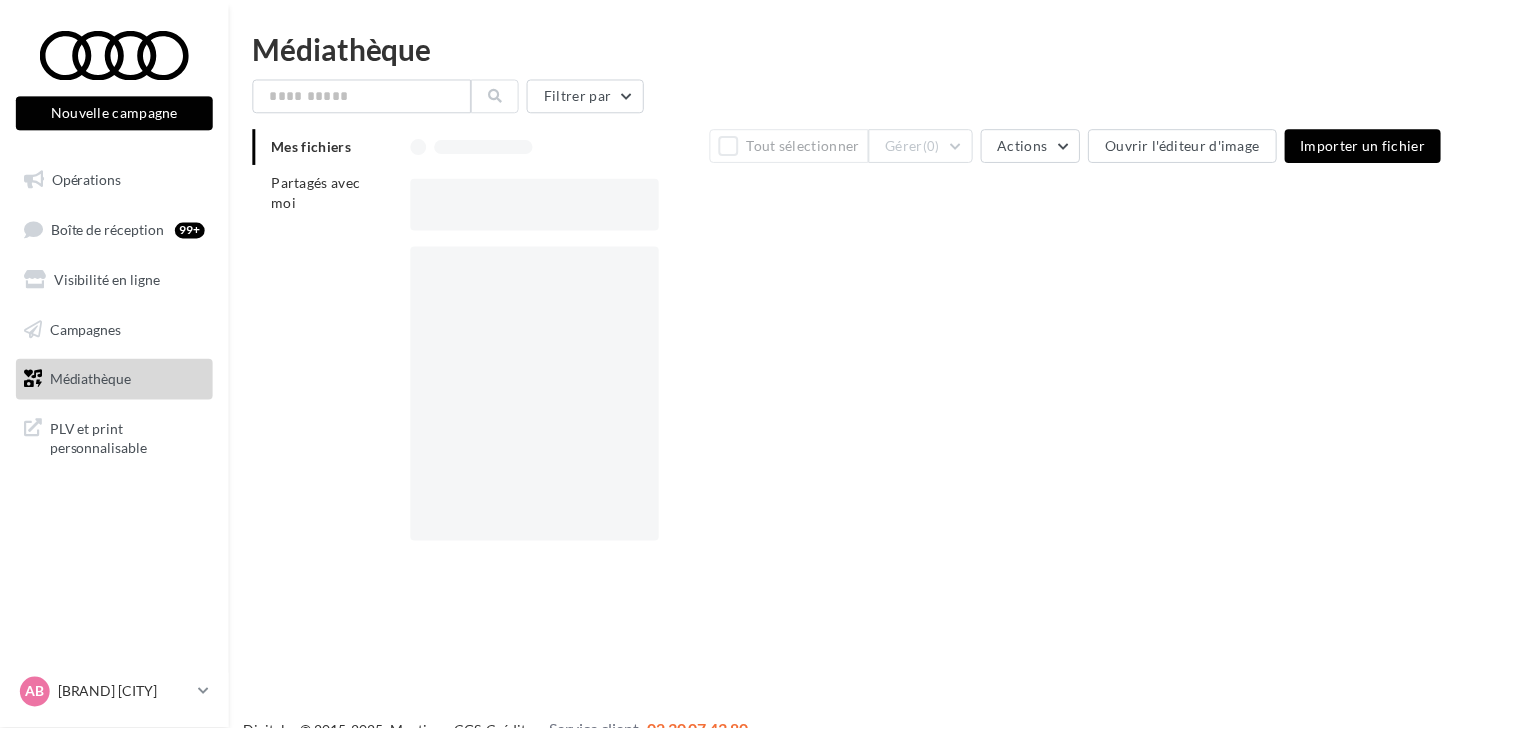 scroll, scrollTop: 0, scrollLeft: 0, axis: both 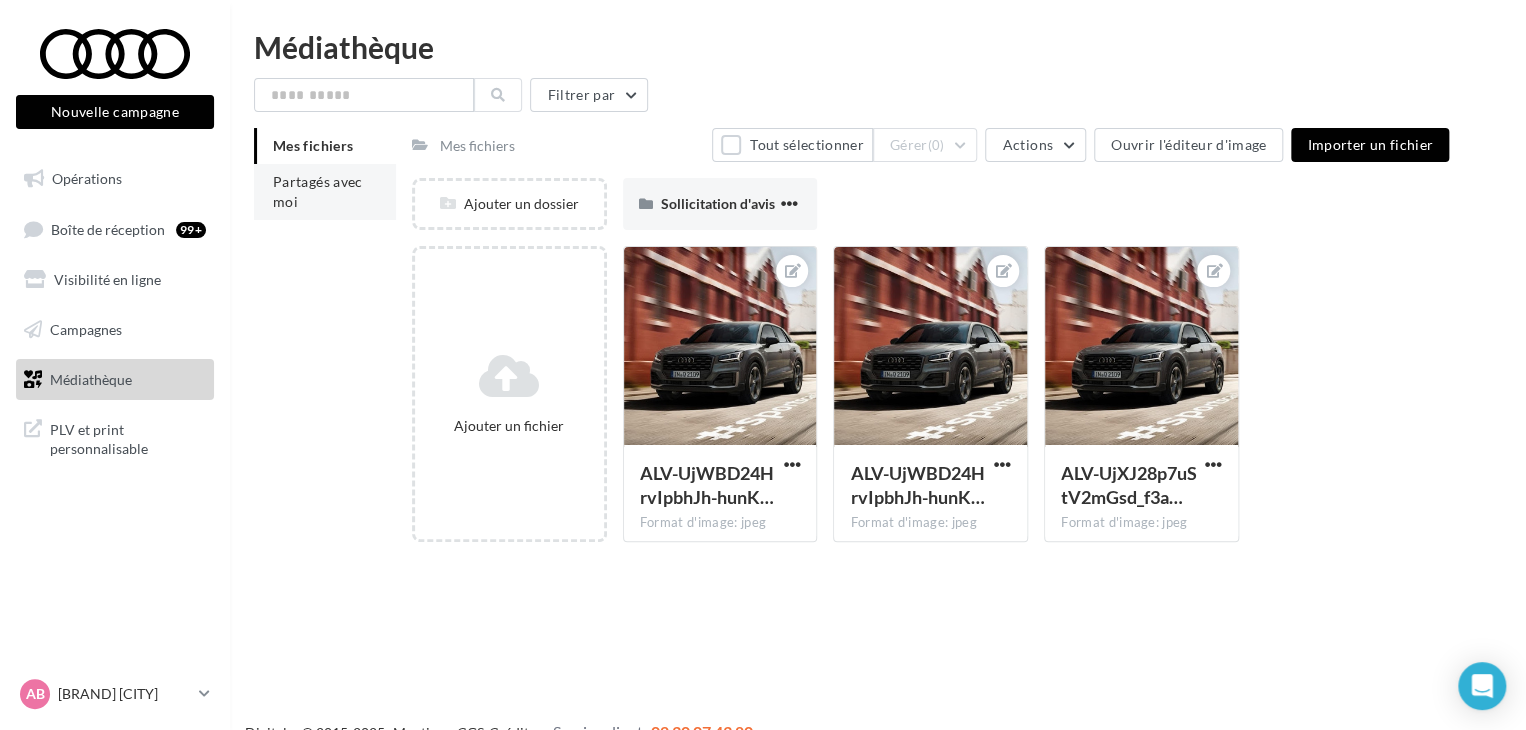 click on "Partagés avec moi" at bounding box center [318, 191] 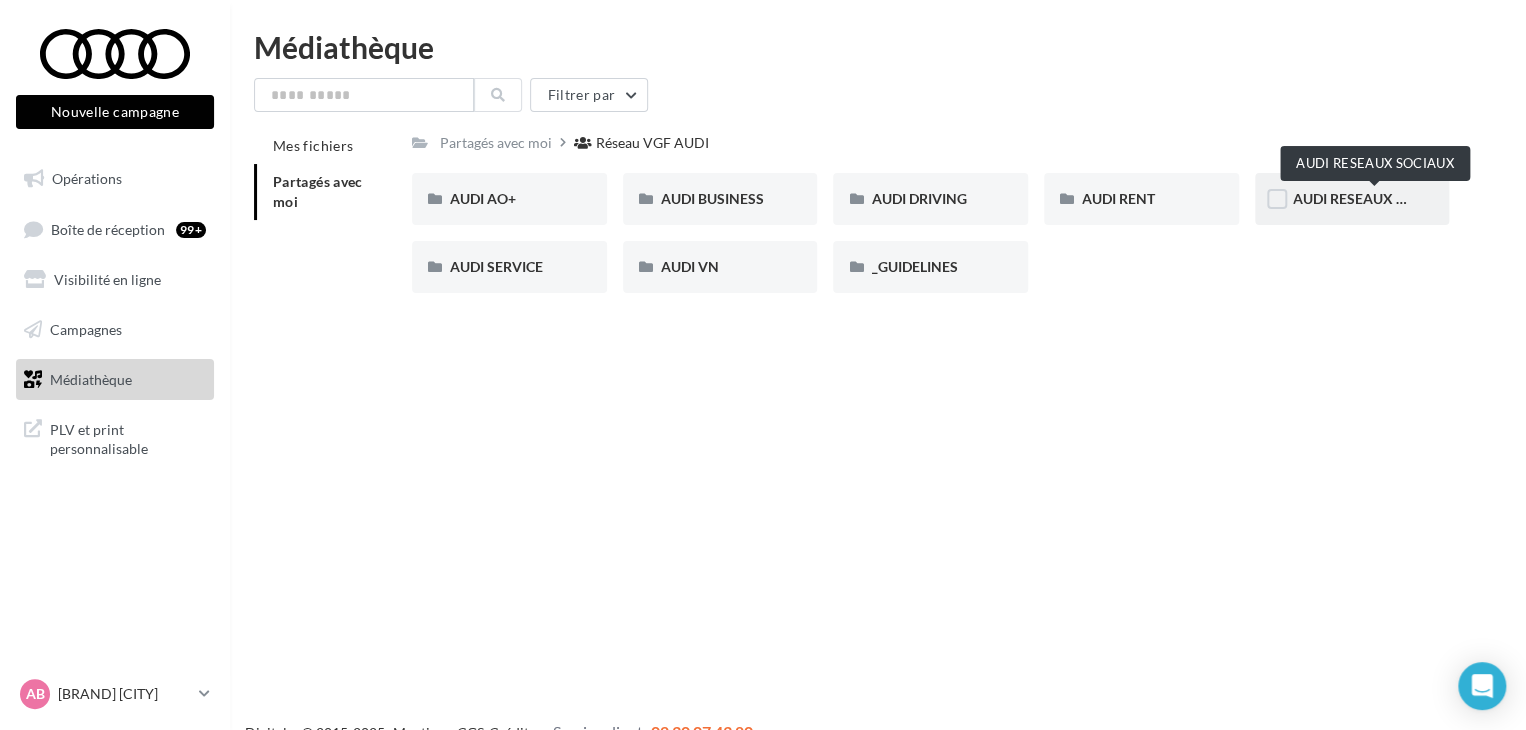 click on "AUDI RESEAUX SOCIAUX" at bounding box center (1375, 198) 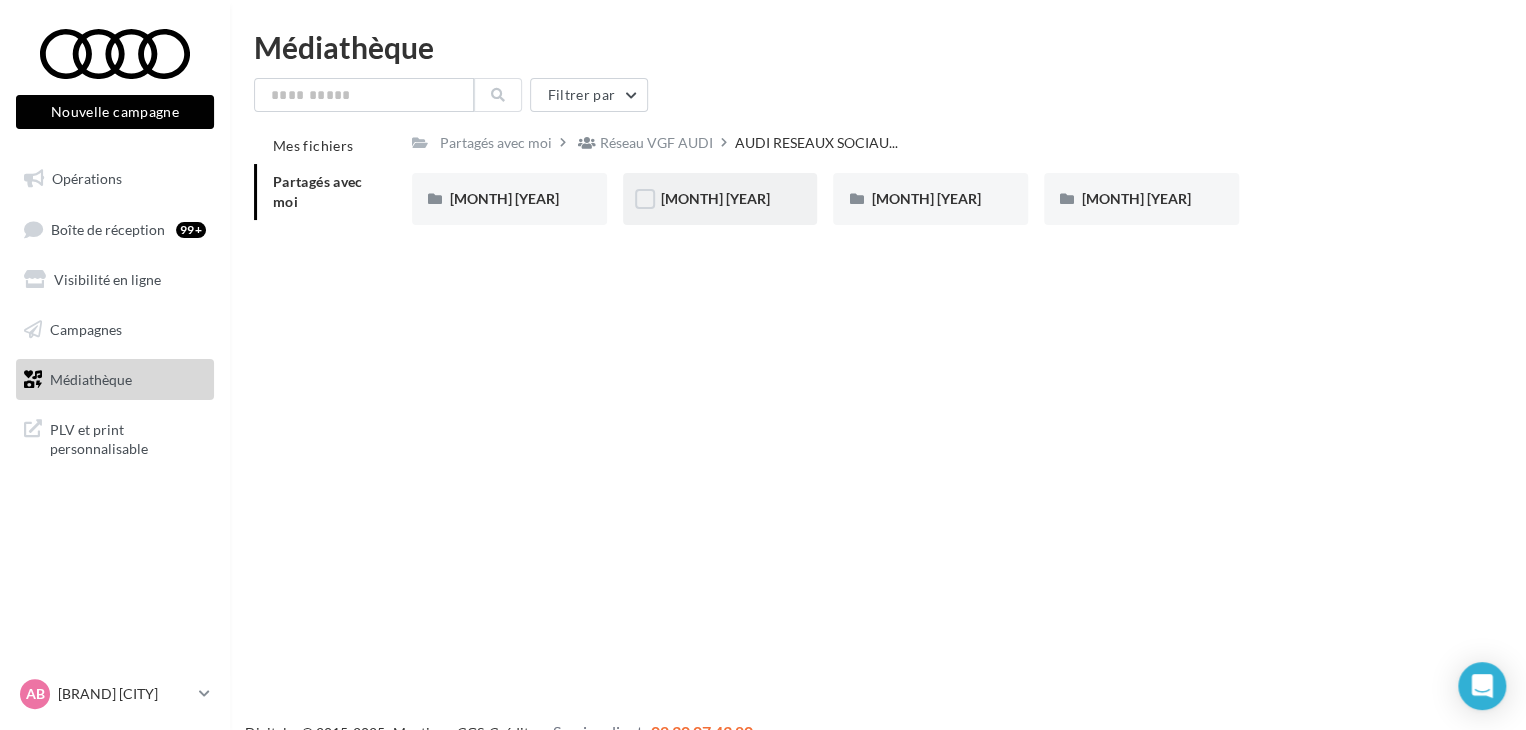 click on "JUILLET 2025" at bounding box center [720, 199] 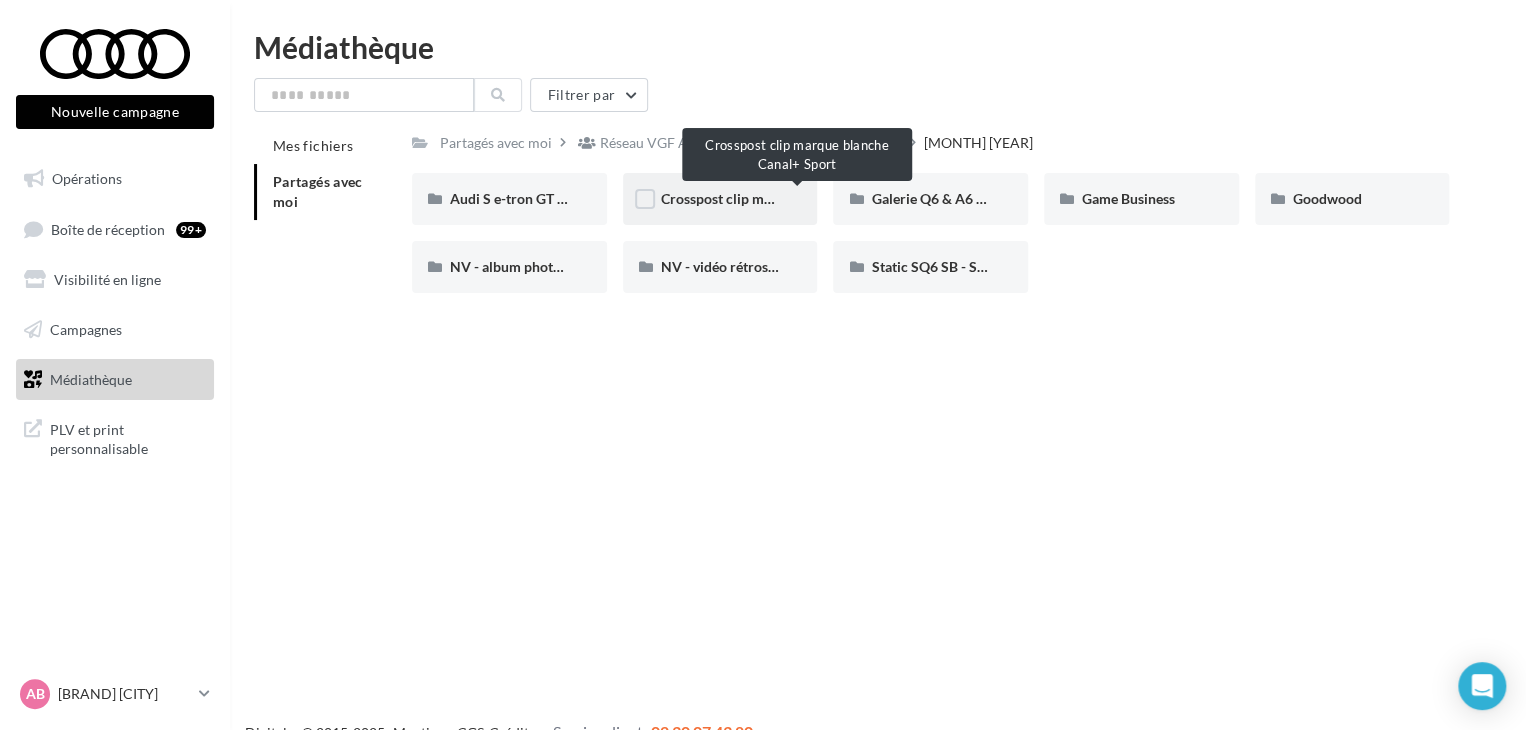 click on "Crosspost clip marque blanche Canal+ Sport" at bounding box center [798, 198] 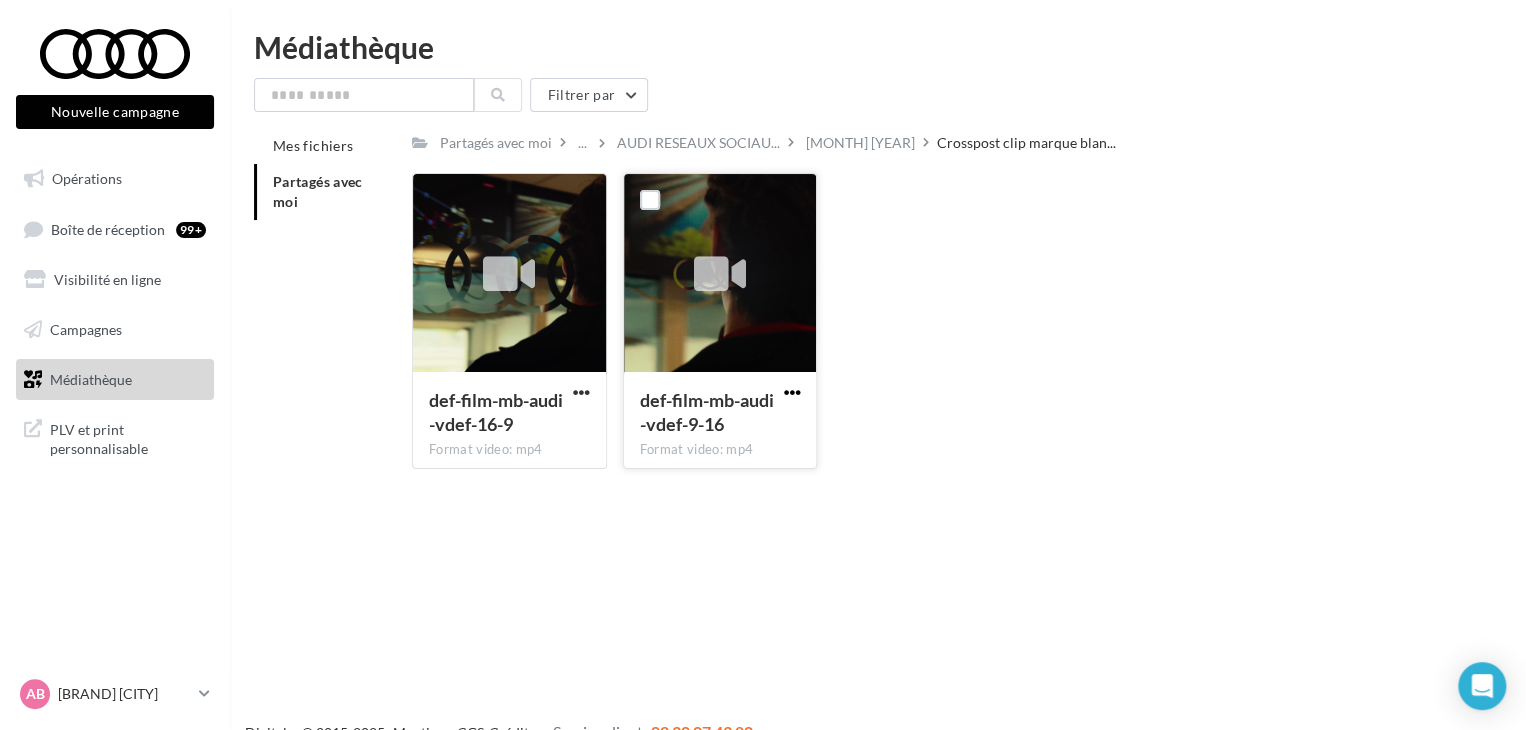 click at bounding box center [791, 392] 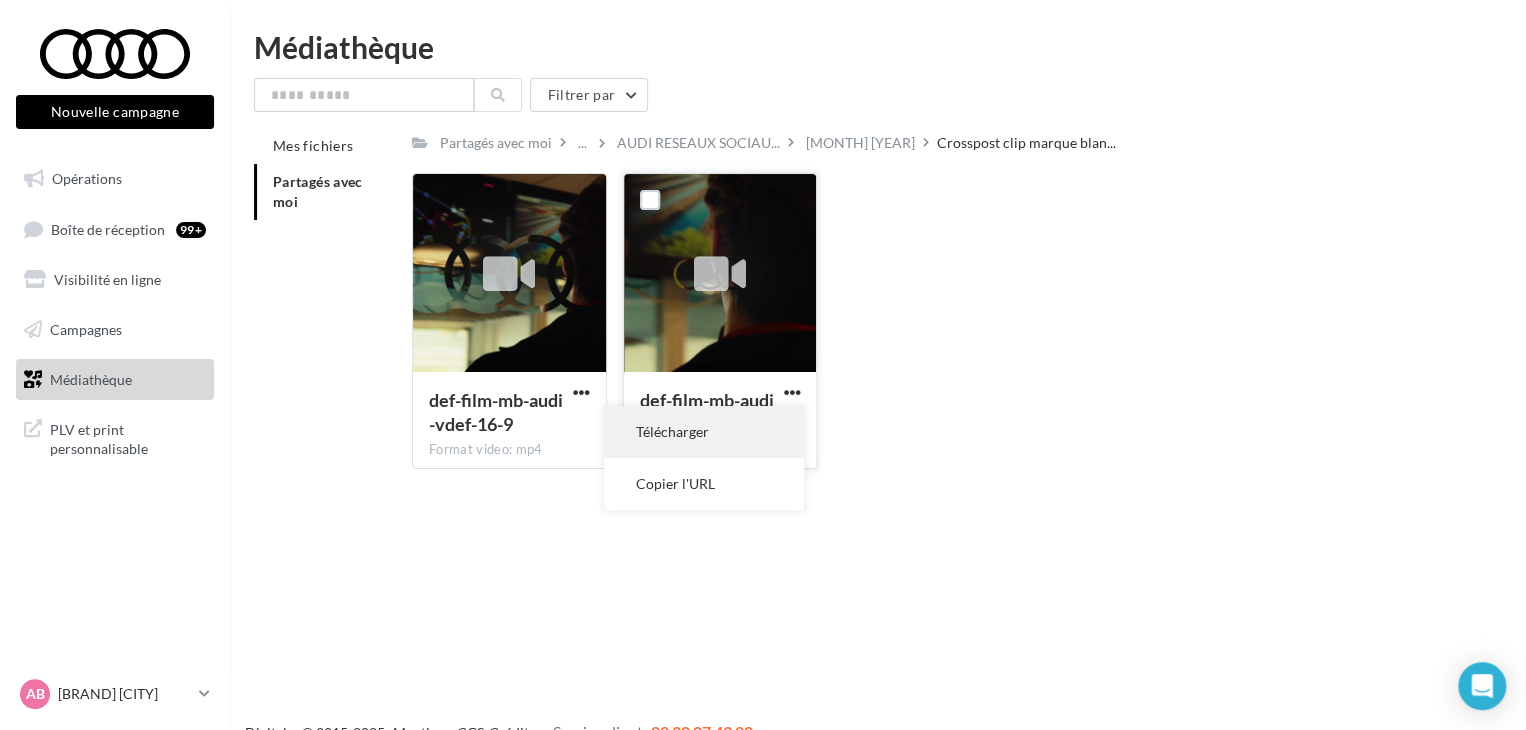 click on "Télécharger" at bounding box center [704, 432] 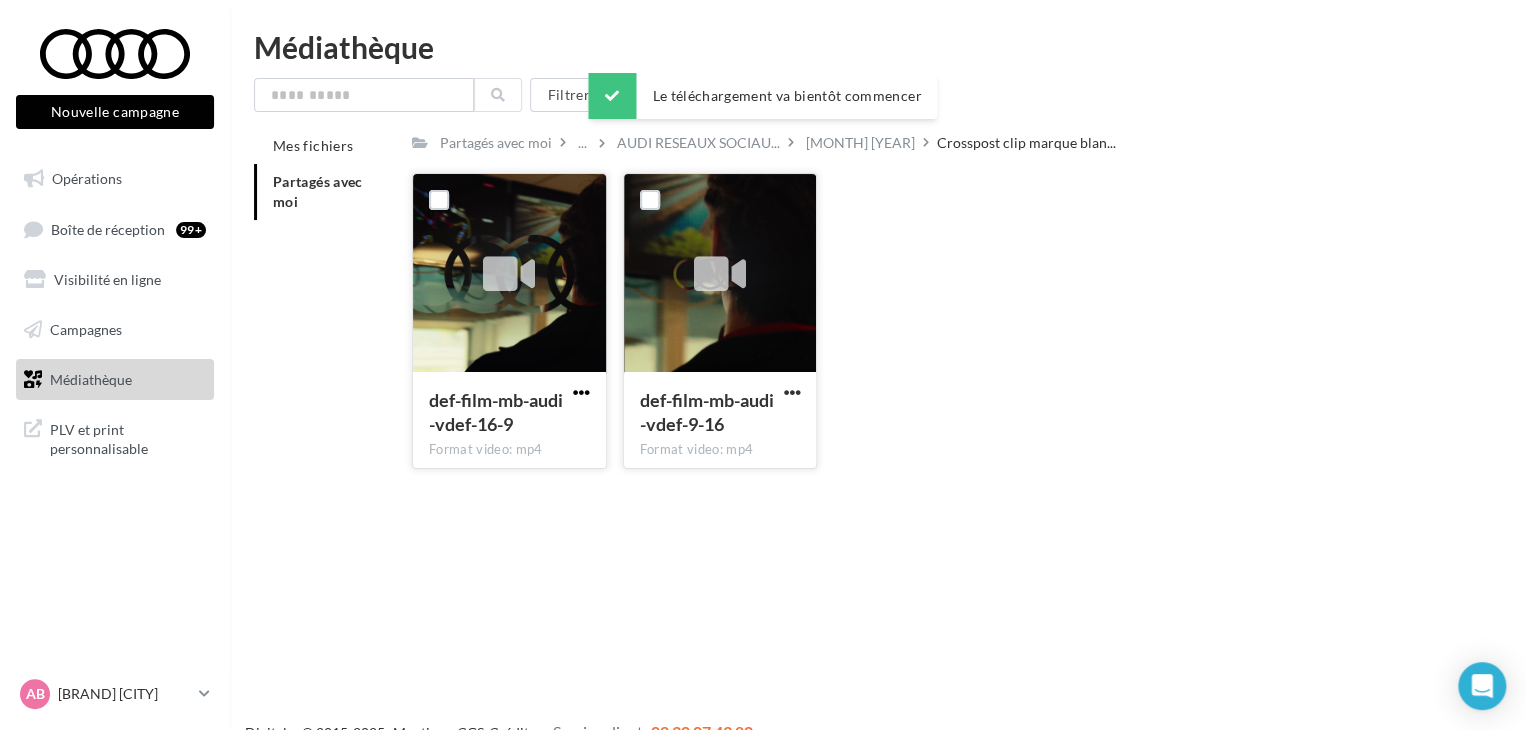 click at bounding box center [581, 392] 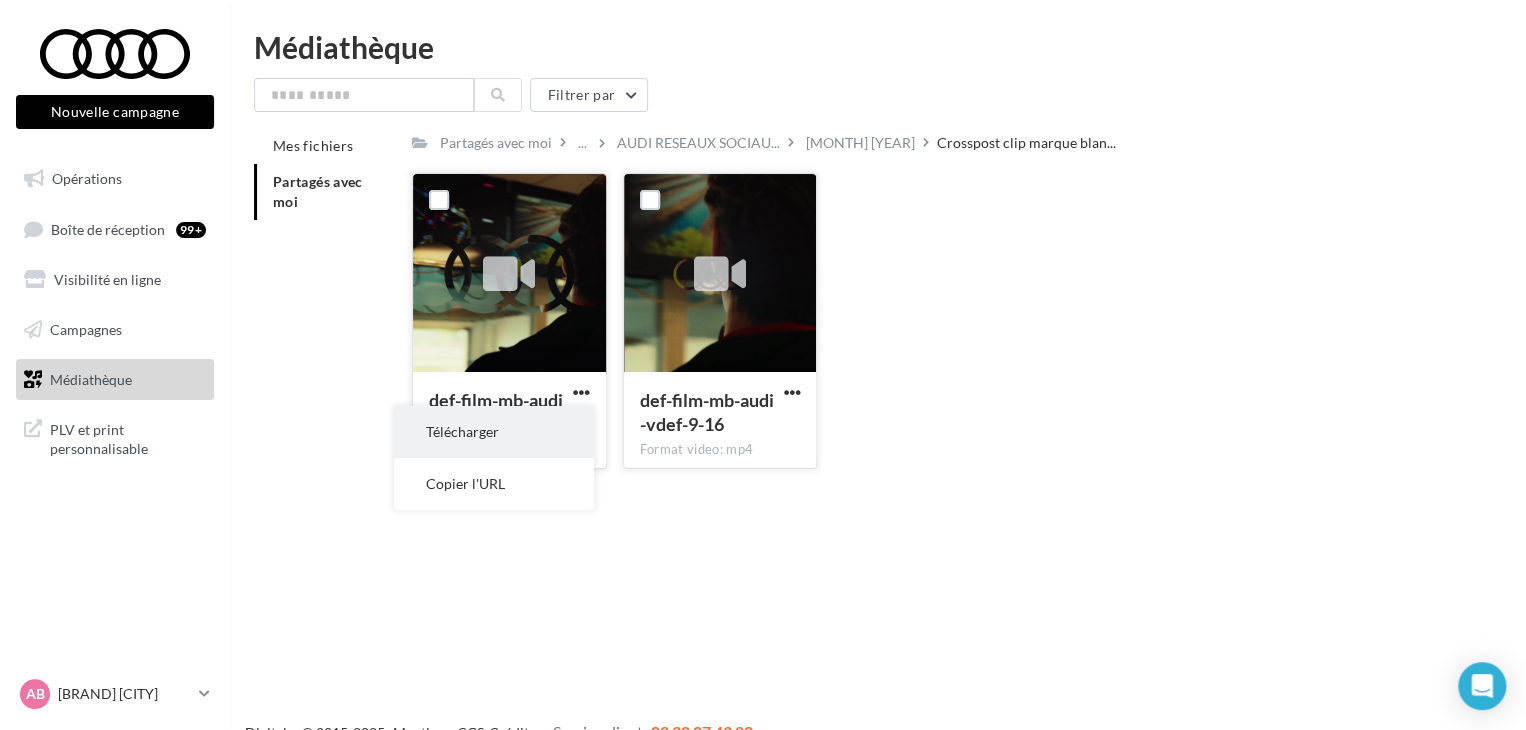 click on "Télécharger" at bounding box center (494, 432) 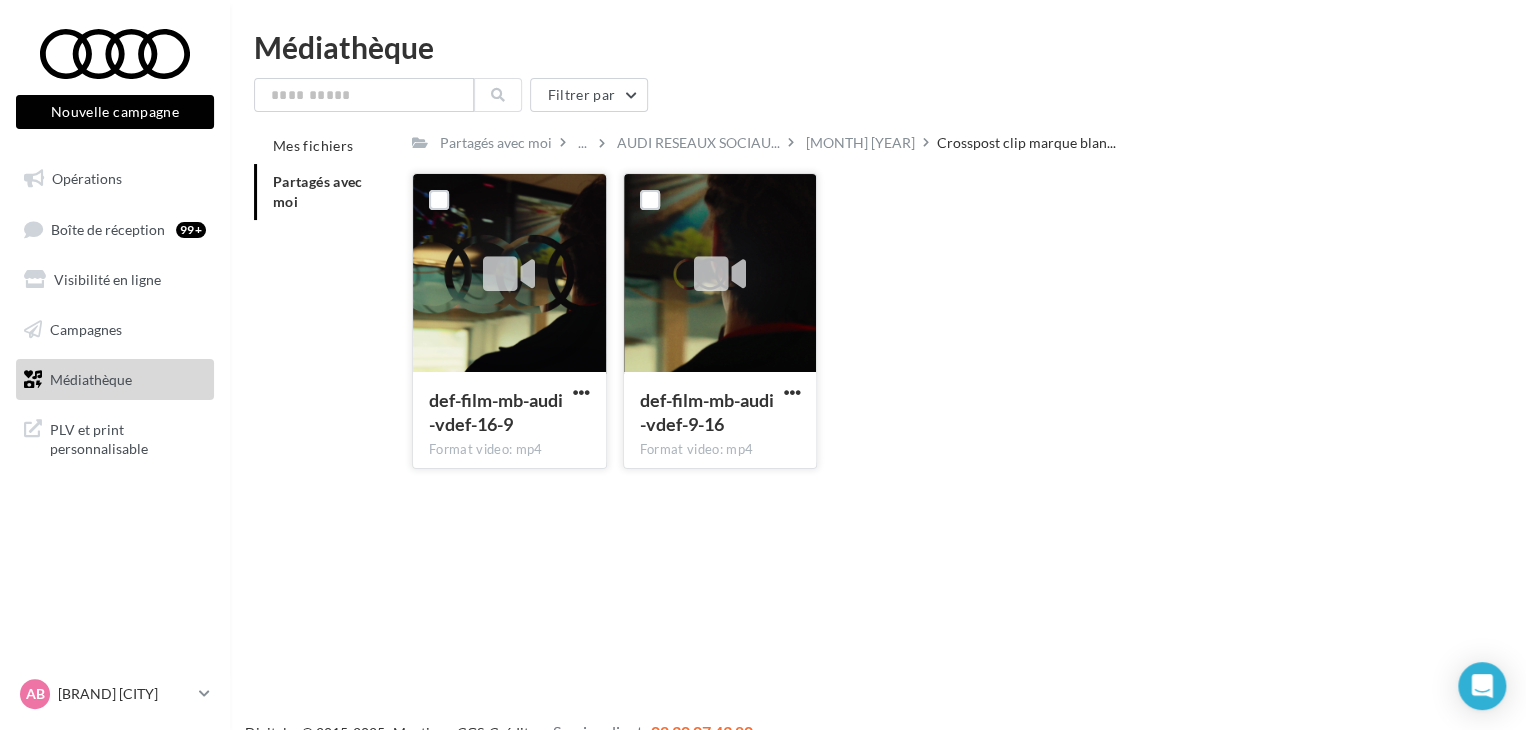 click at bounding box center [791, 394] 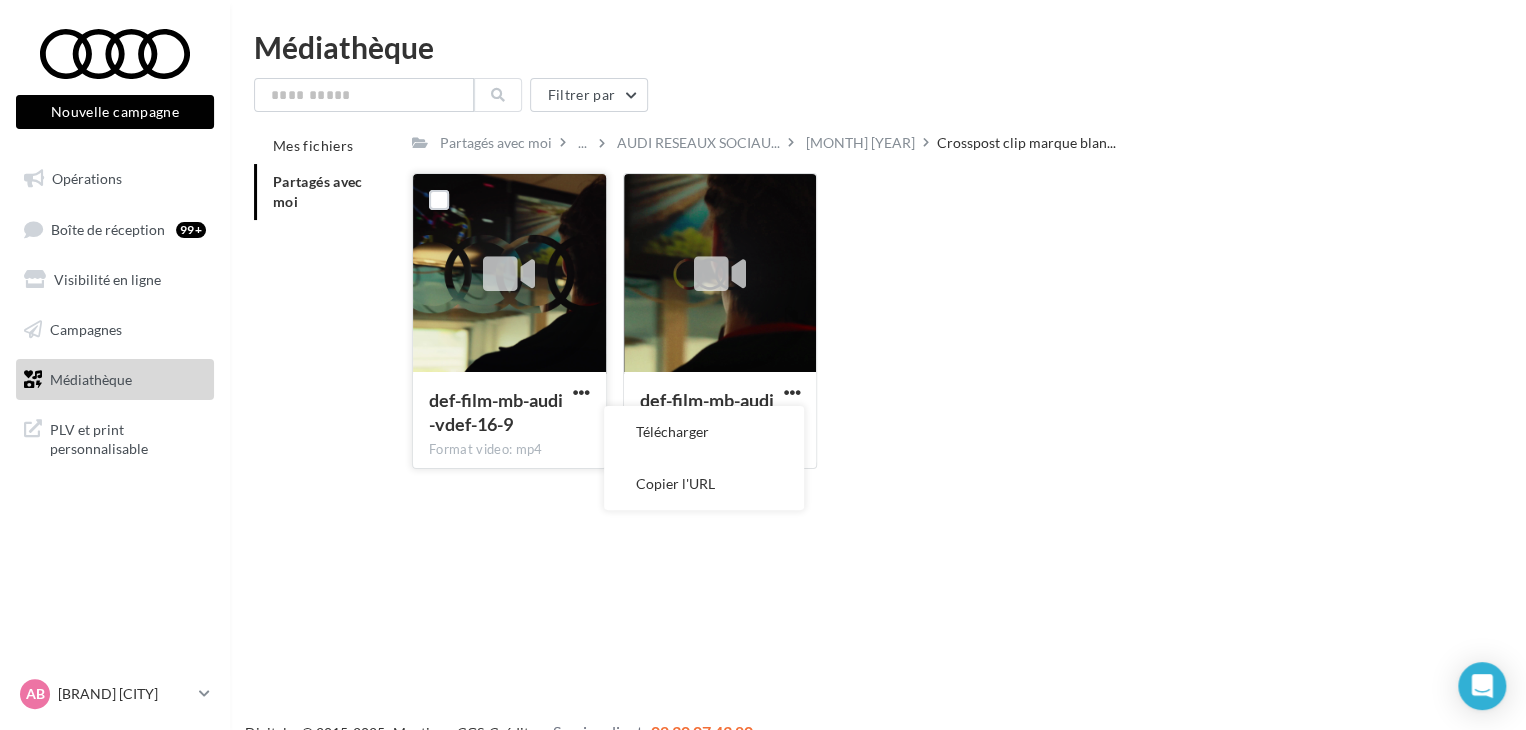 click on "Nouvelle campagne
Nouvelle campagne
Opérations
Boîte de réception
99+
Visibilité en ligne
Campagnes
Médiathèque" at bounding box center [763, 397] 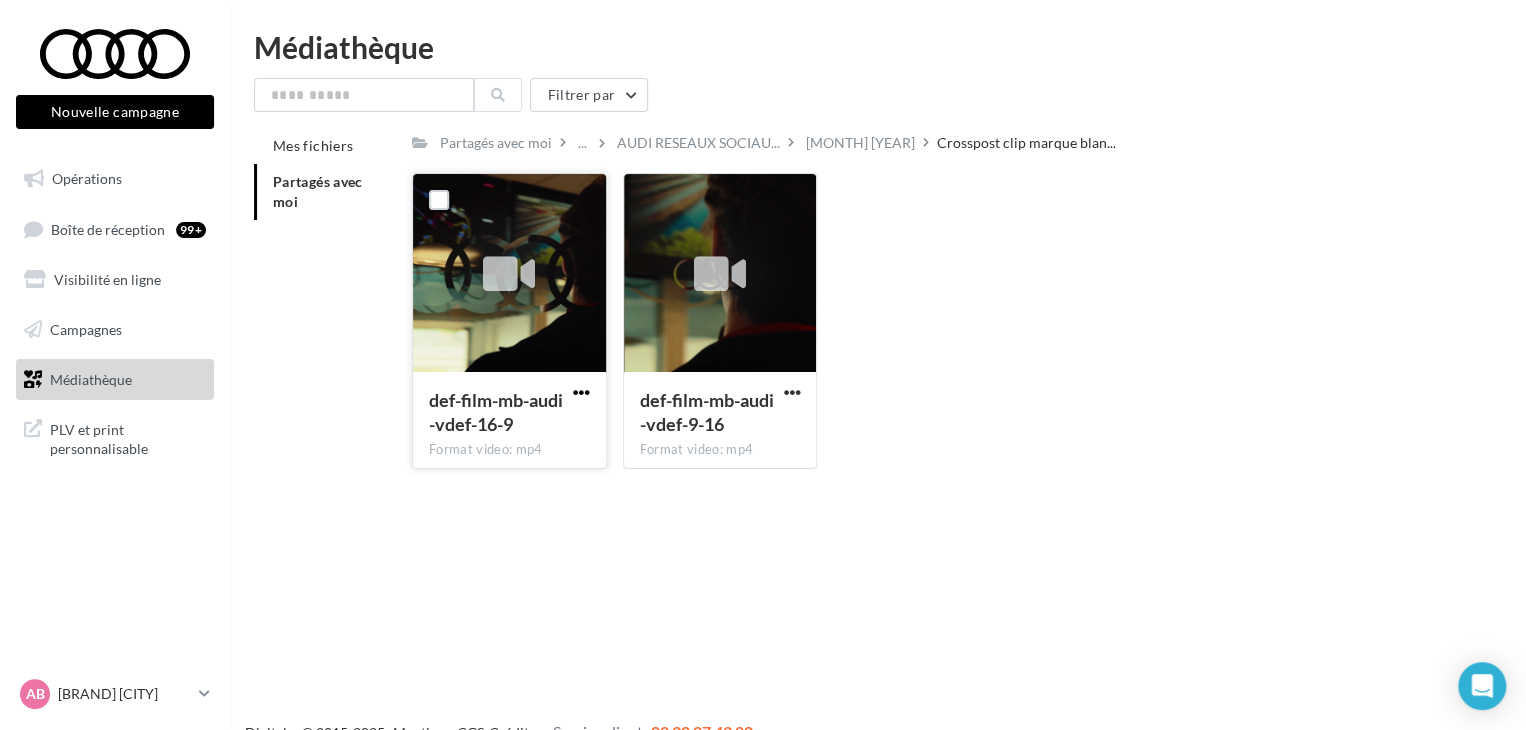 click at bounding box center (581, 392) 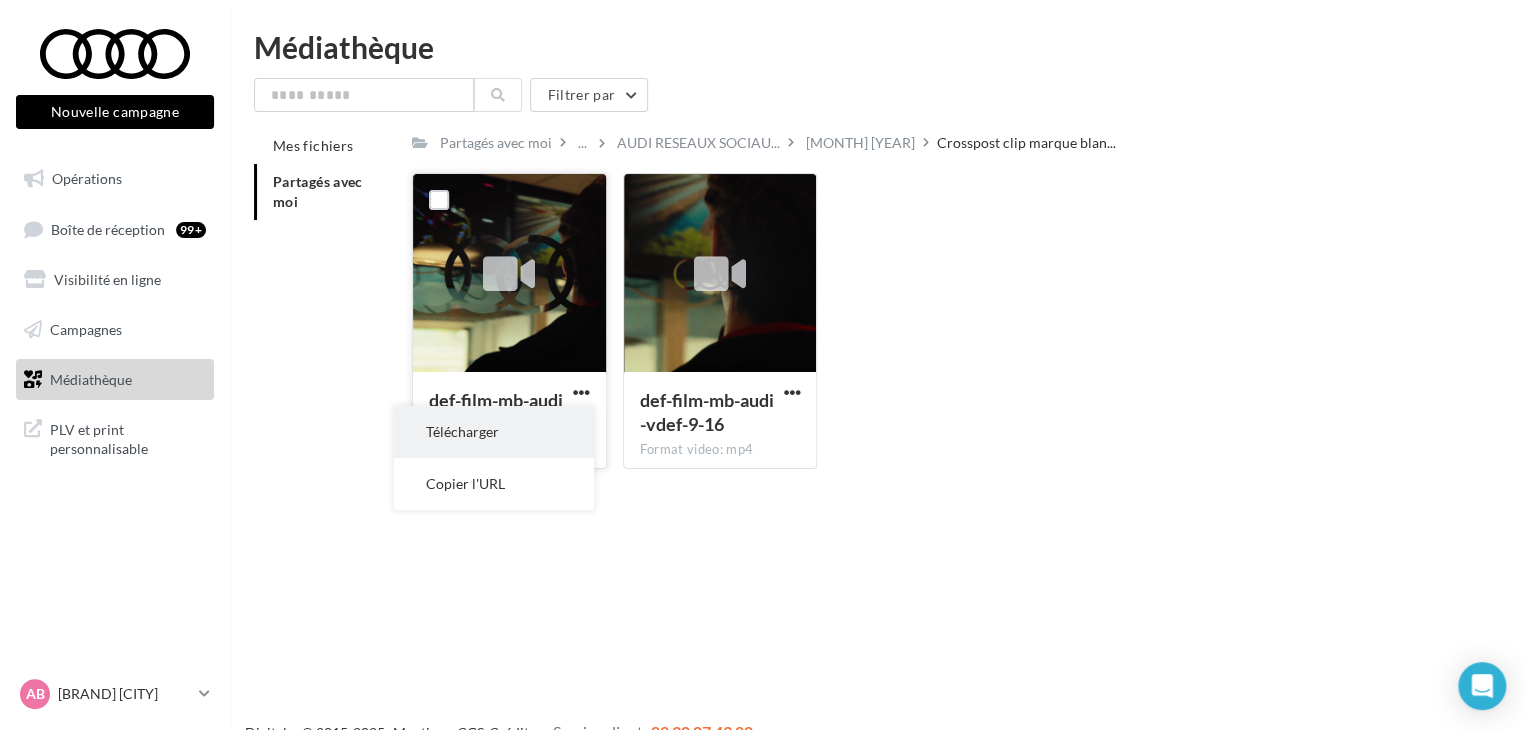 click on "Télécharger" at bounding box center (494, 432) 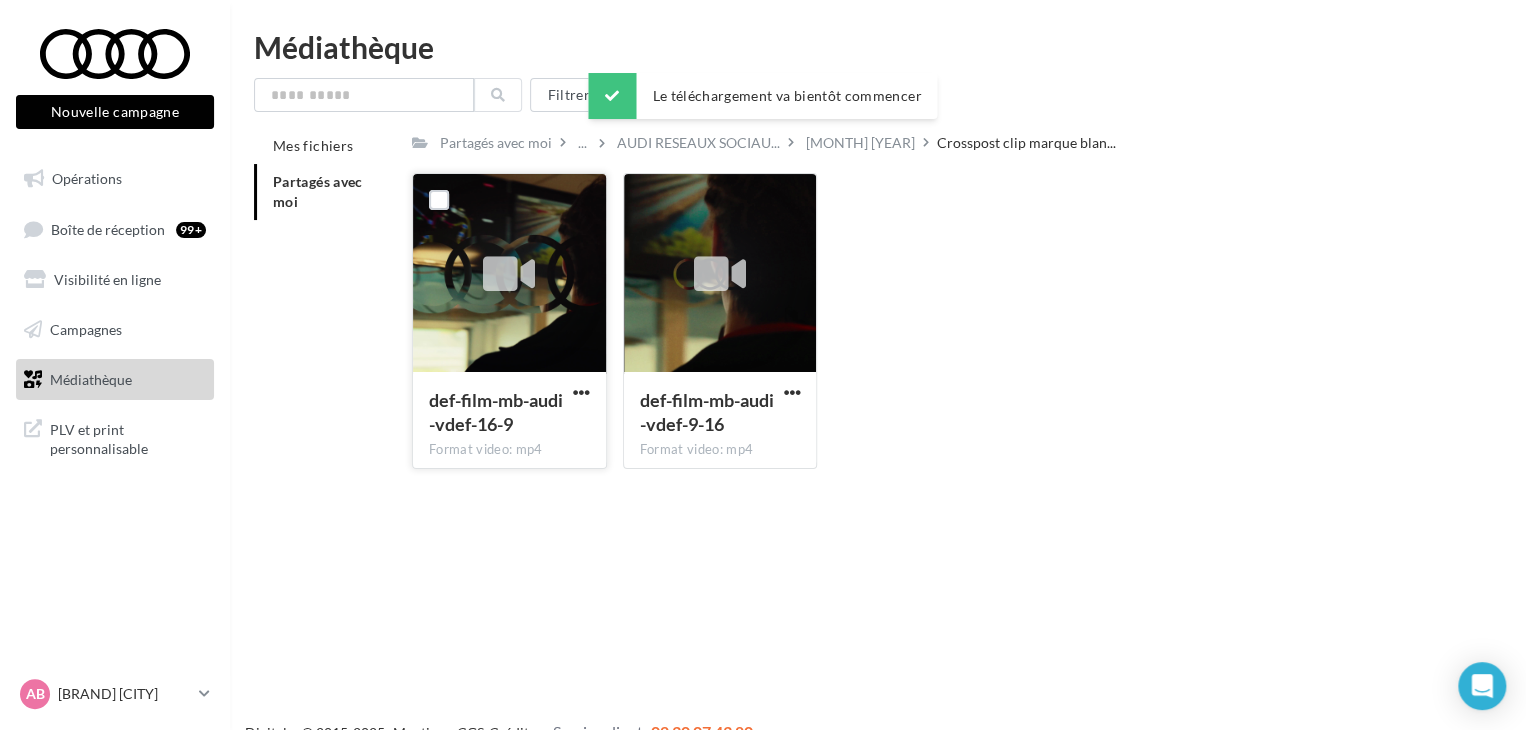 click on "def-film-mb-audi-vdef-16-9  Format video: mp4                   def-film-mb-audi-vdef-16-9
def-film-mb-audi-vdef-9-16  Format video: mp4                   def-film-mb-audi-vdef-9-16" at bounding box center [938, 329] 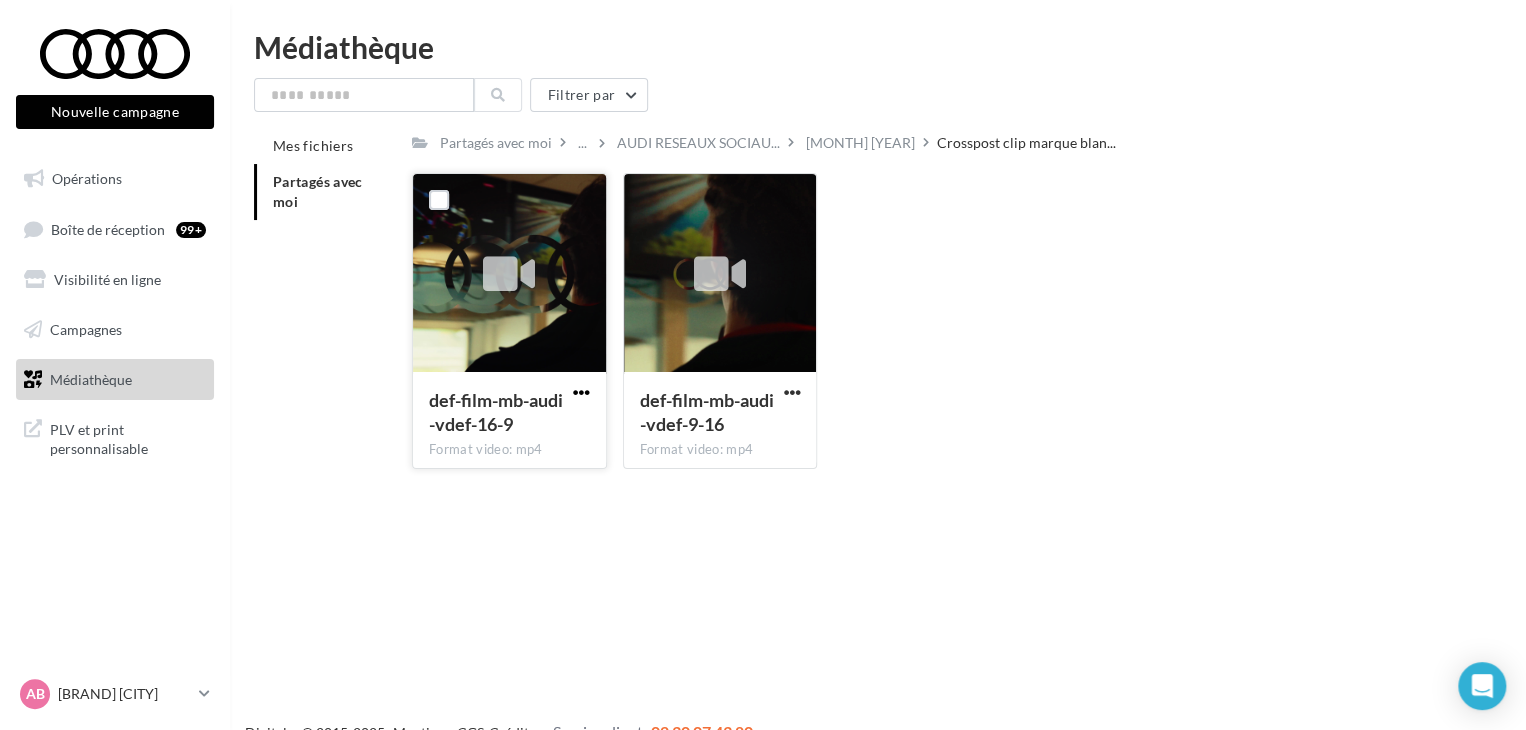 click at bounding box center [581, 392] 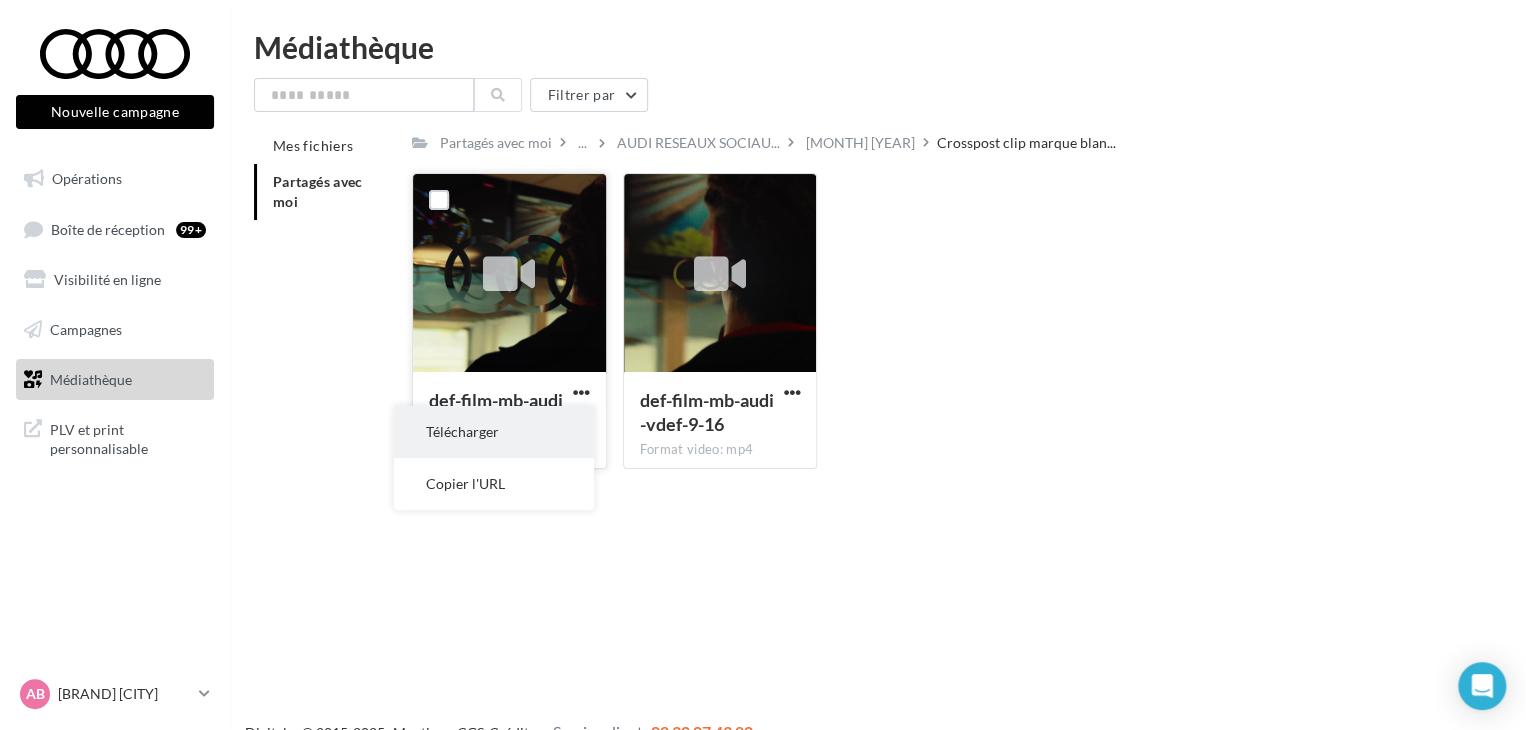 click on "Télécharger" at bounding box center (494, 432) 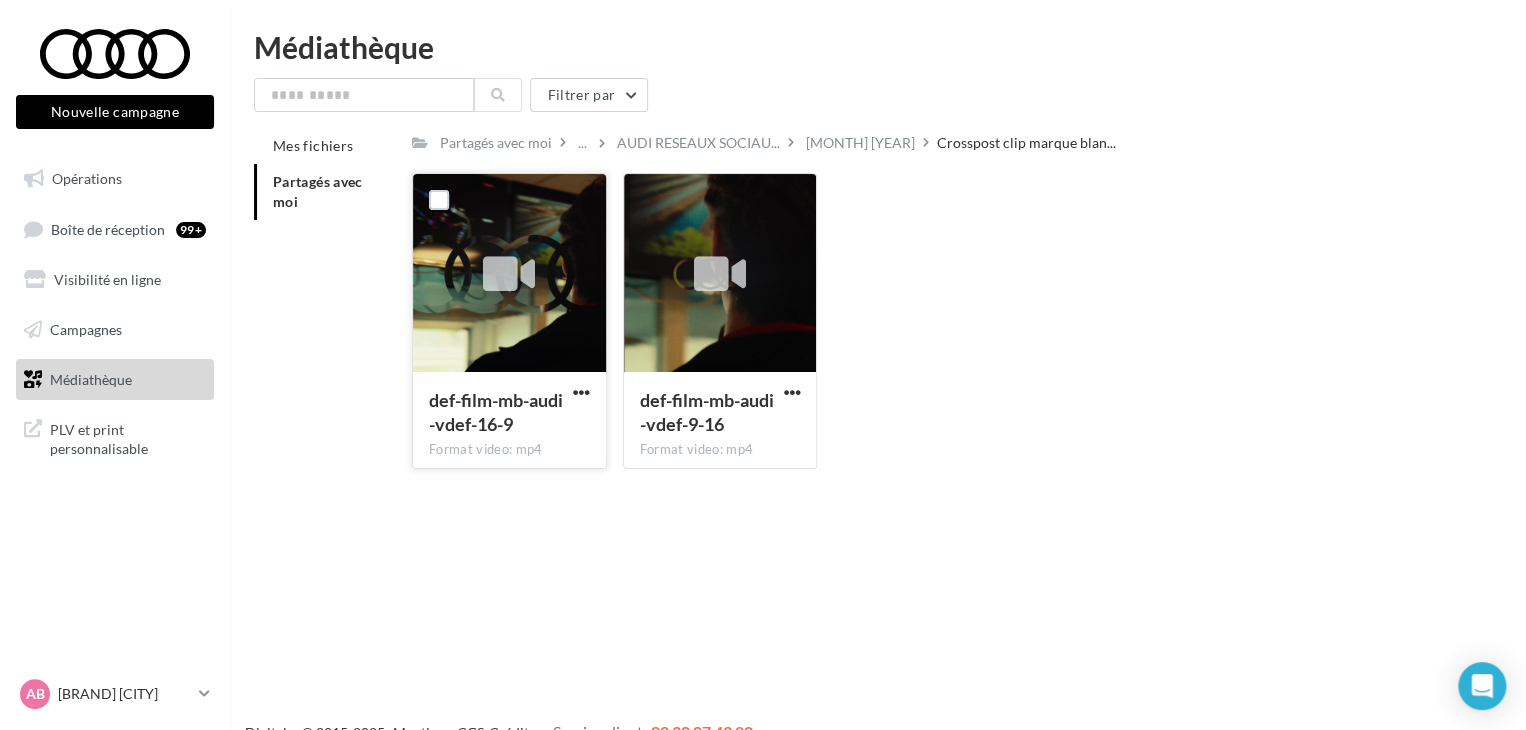 drag, startPoint x: 500, startPoint y: 313, endPoint x: 504, endPoint y: 258, distance: 55.145264 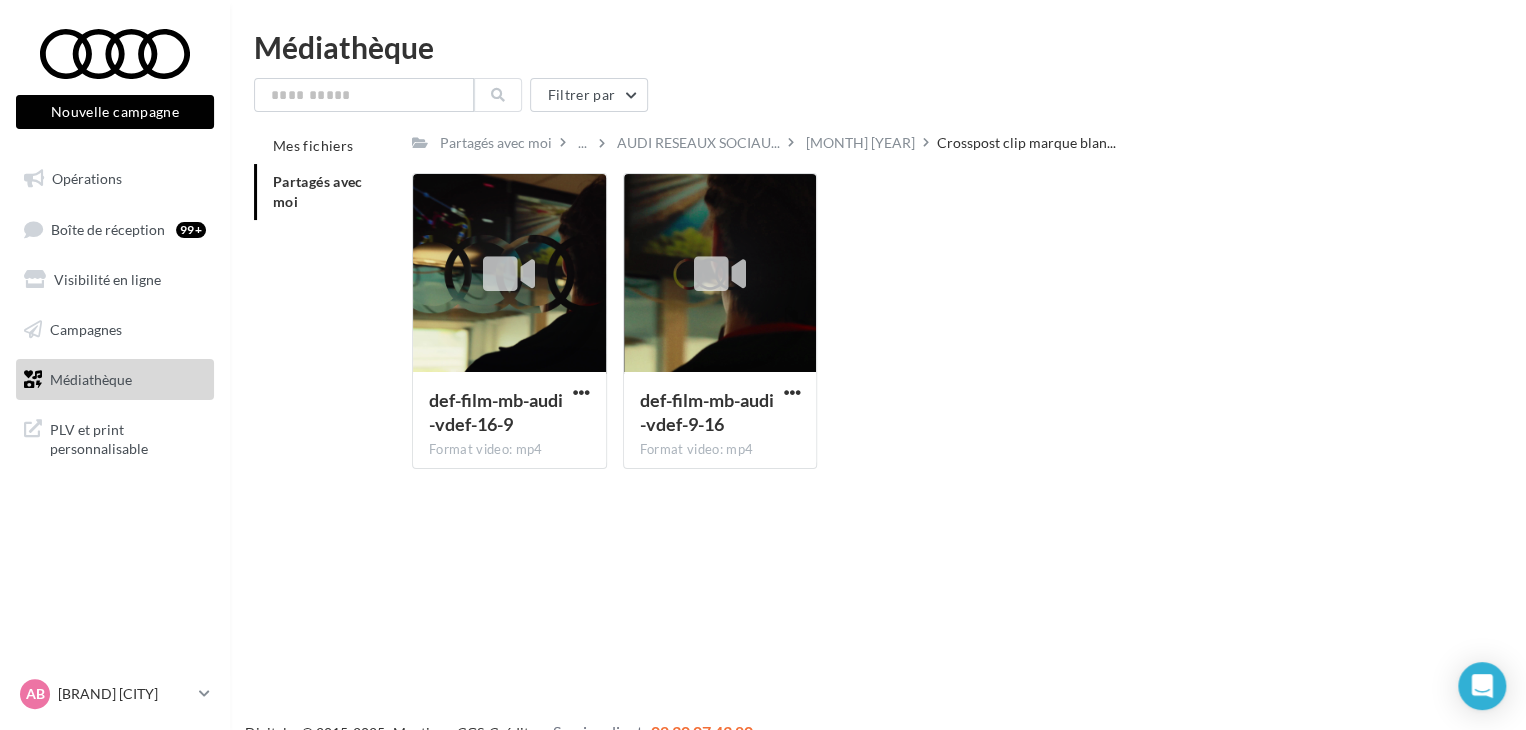 click at bounding box center (581, 394) 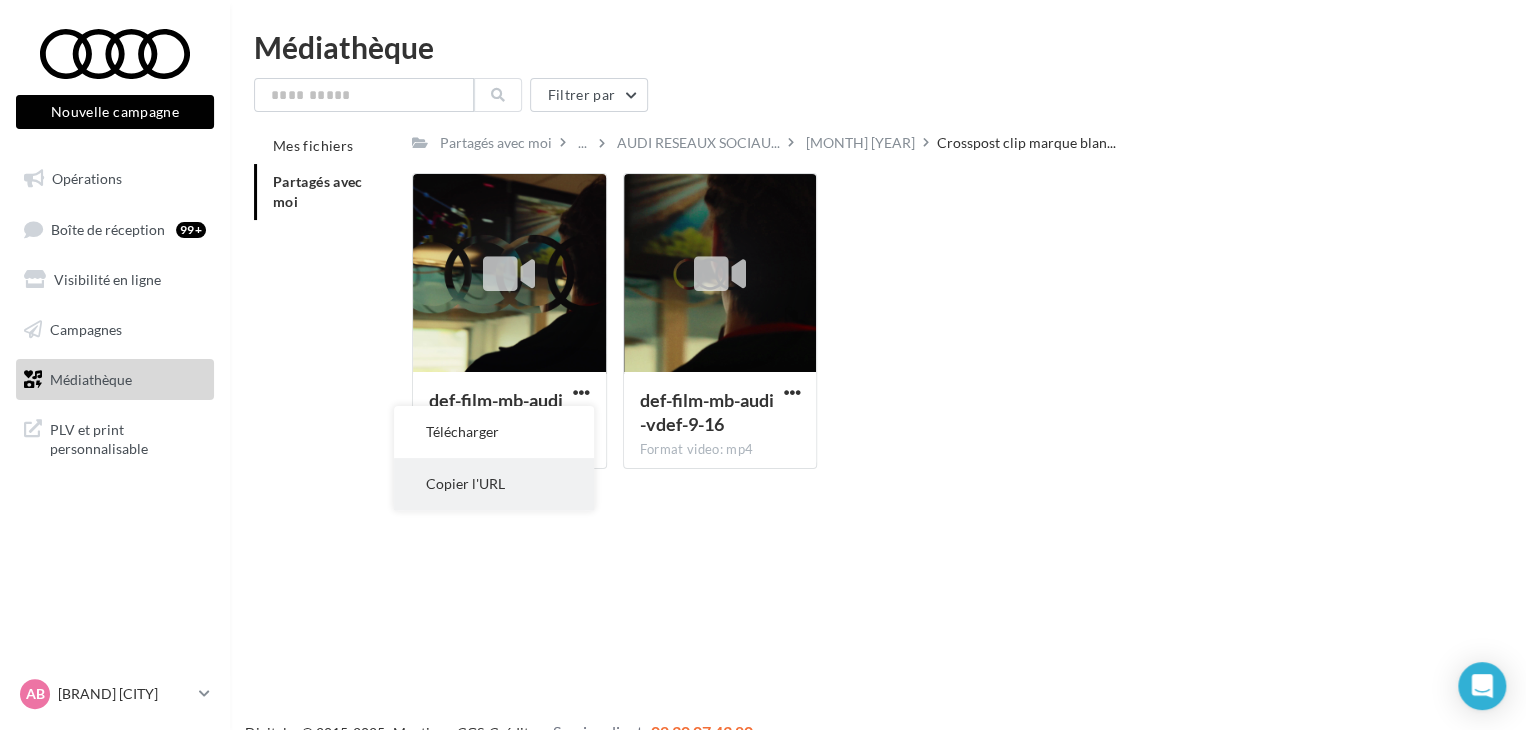 click on "Copier l'URL" at bounding box center [494, 484] 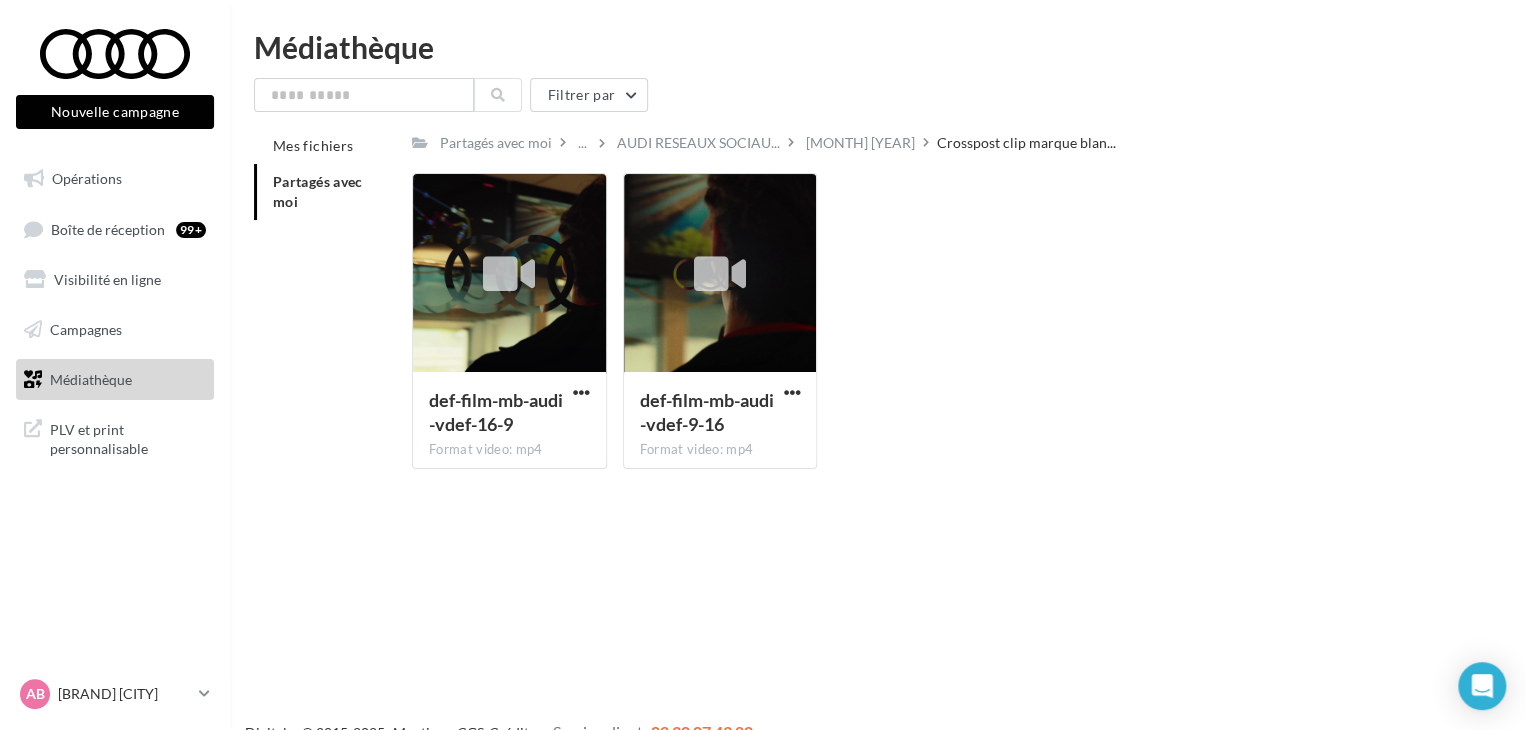 click on "Partagés avec moi" at bounding box center [325, 192] 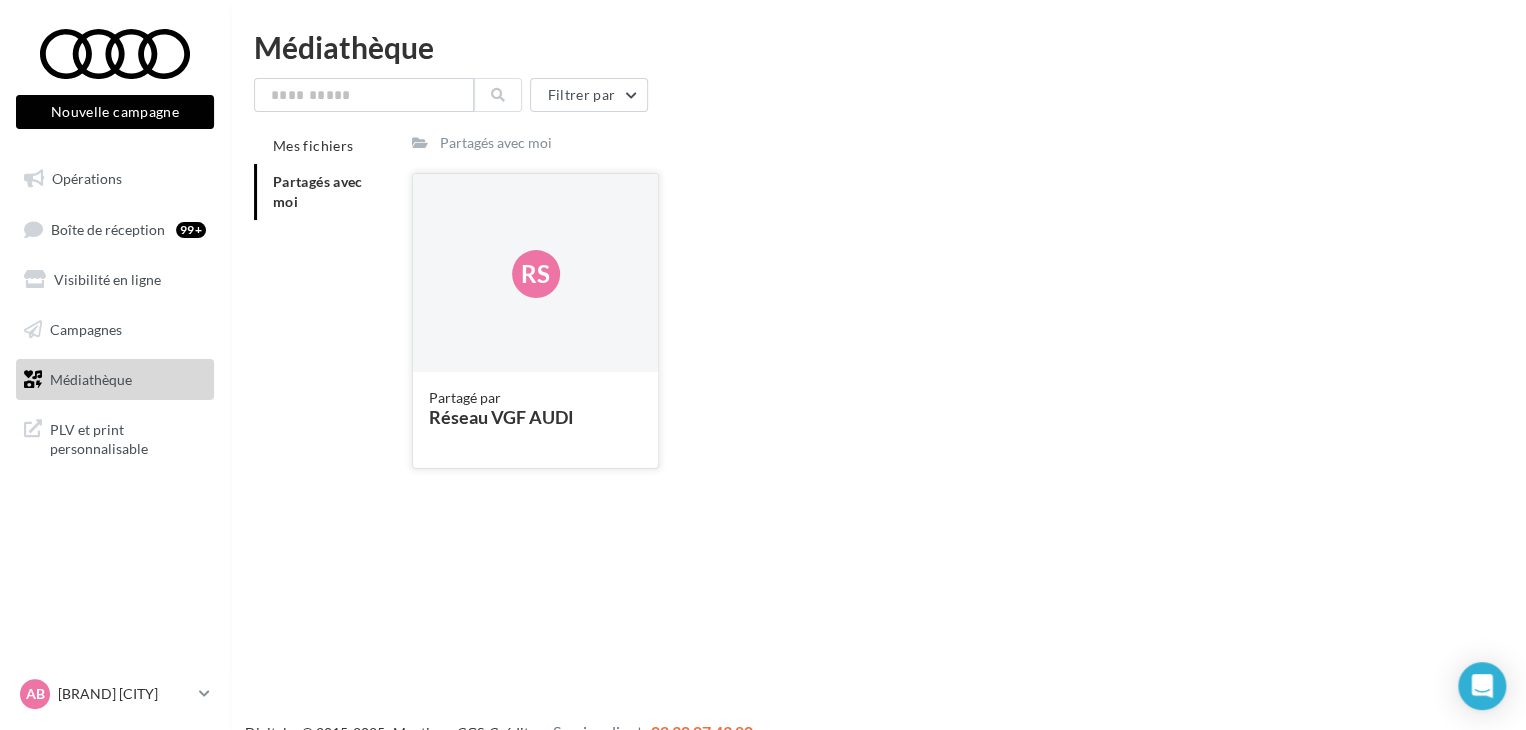 click on "Rs" at bounding box center [535, 274] 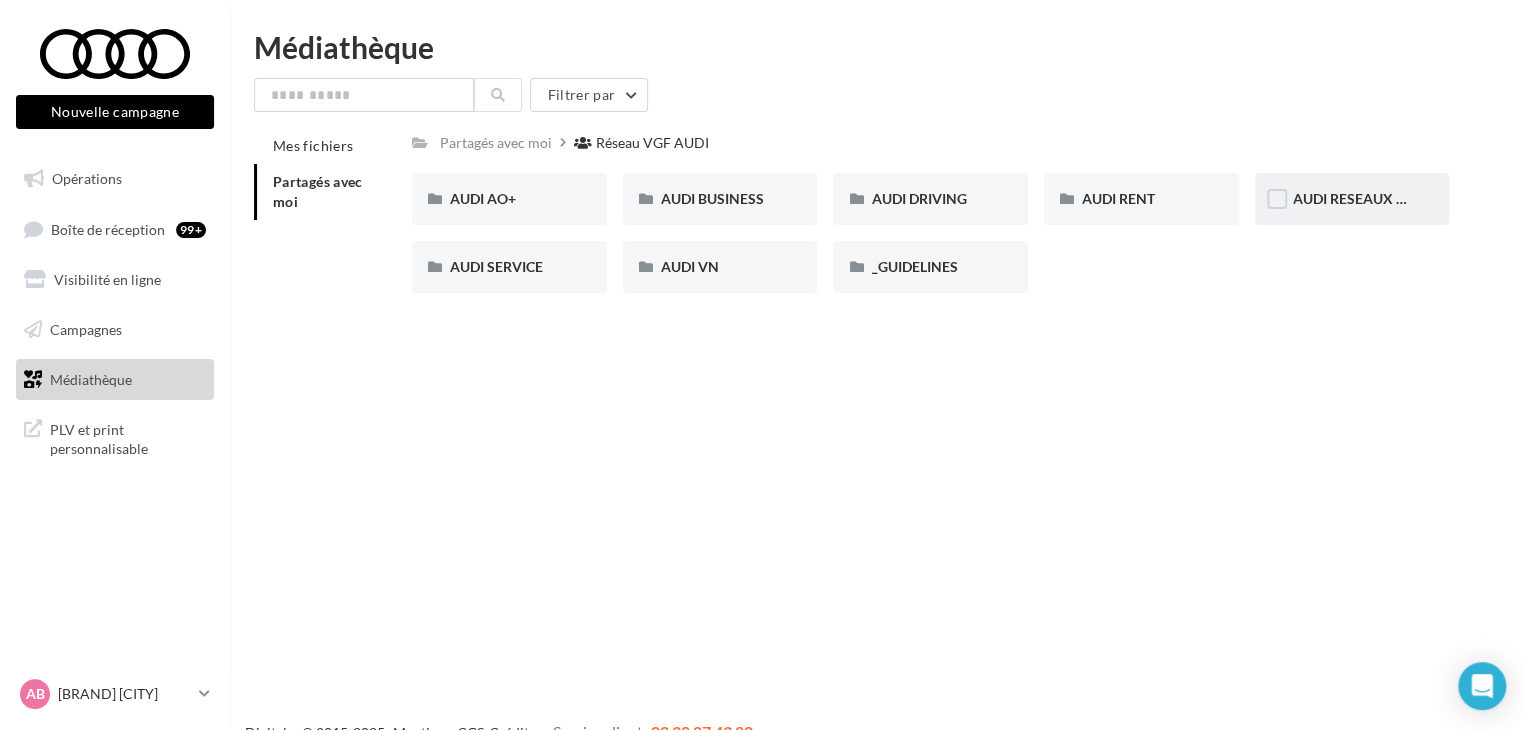 click on "AUDI RESEAUX SOCIAUX" at bounding box center (1352, 199) 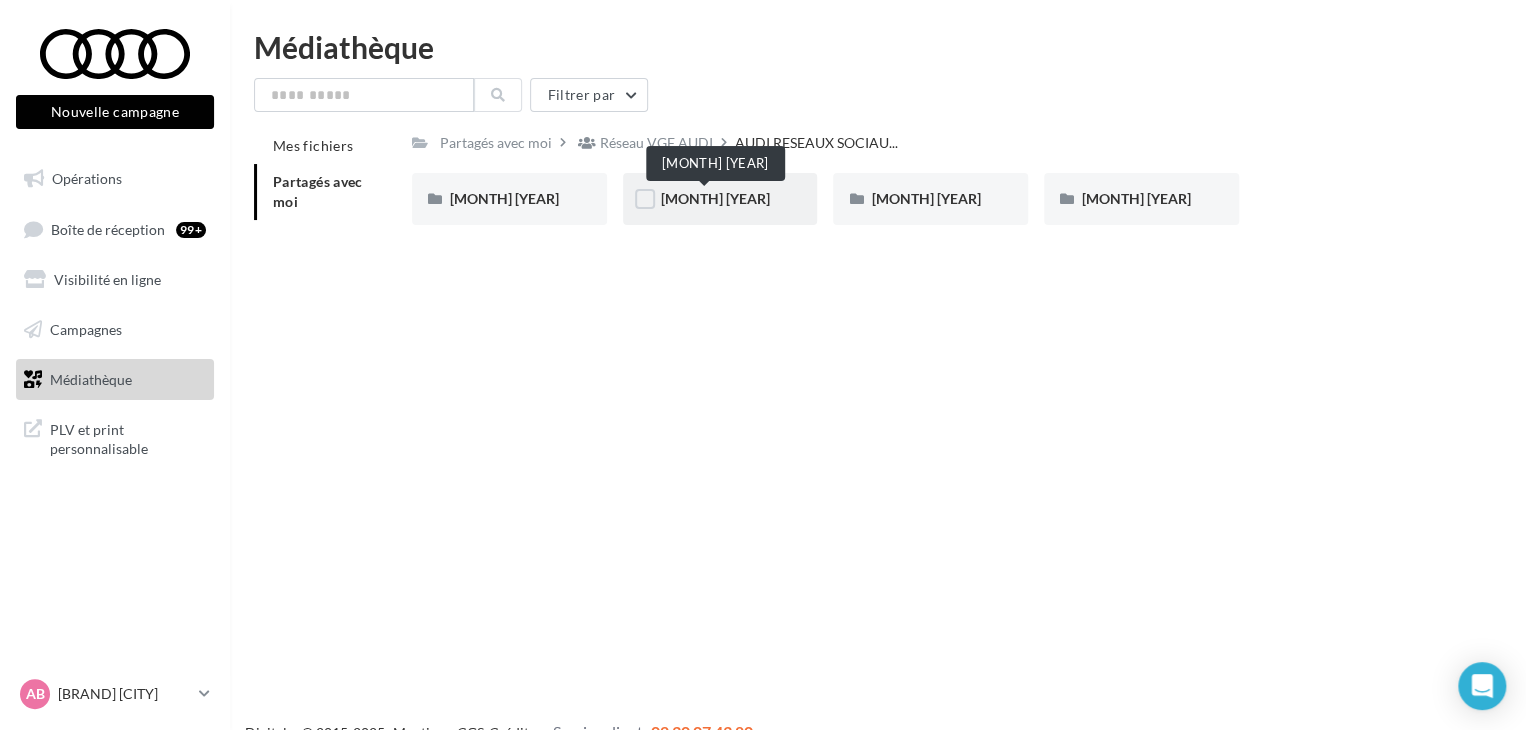 click on "JUILLET 2025" at bounding box center [715, 198] 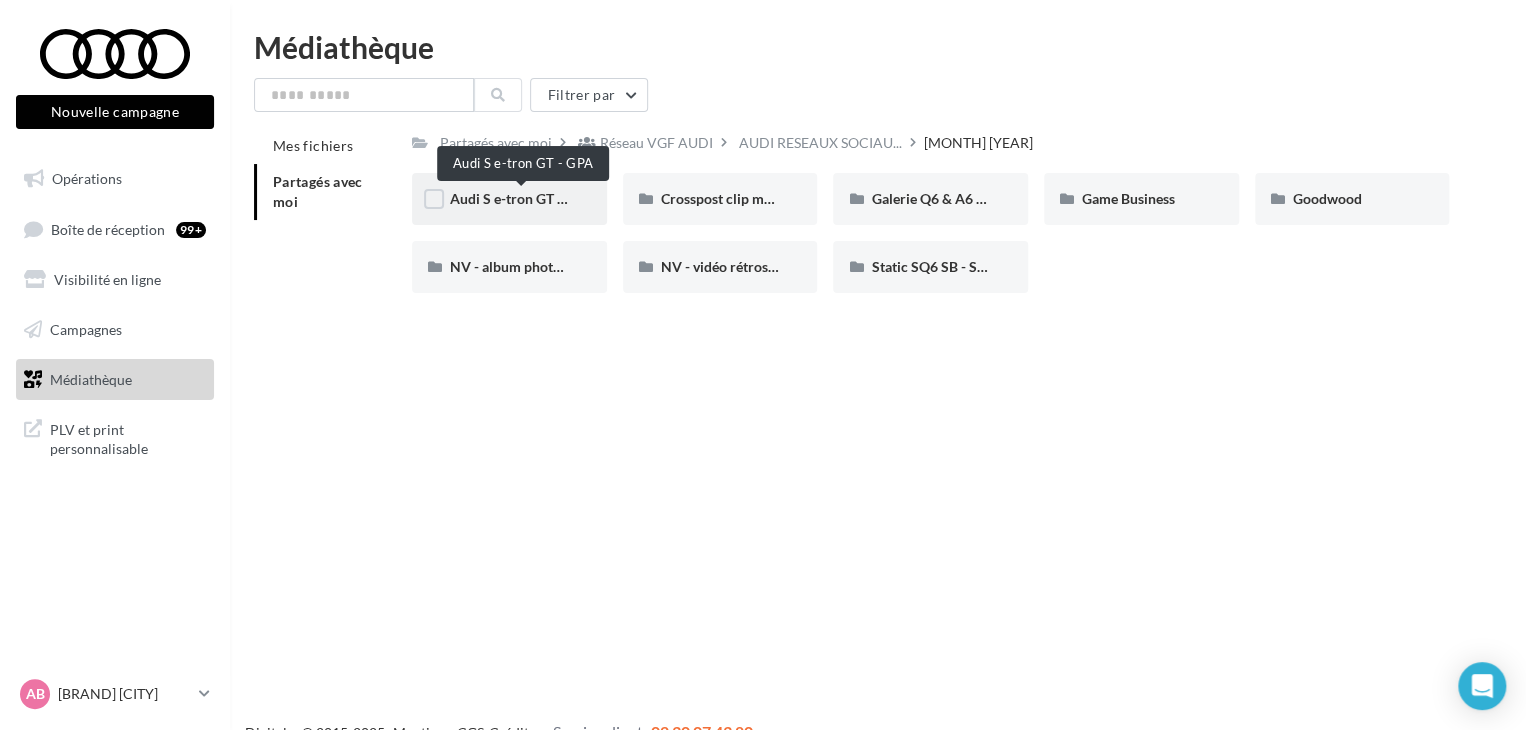 click on "Audi S e-tron GT - GPA" at bounding box center (521, 198) 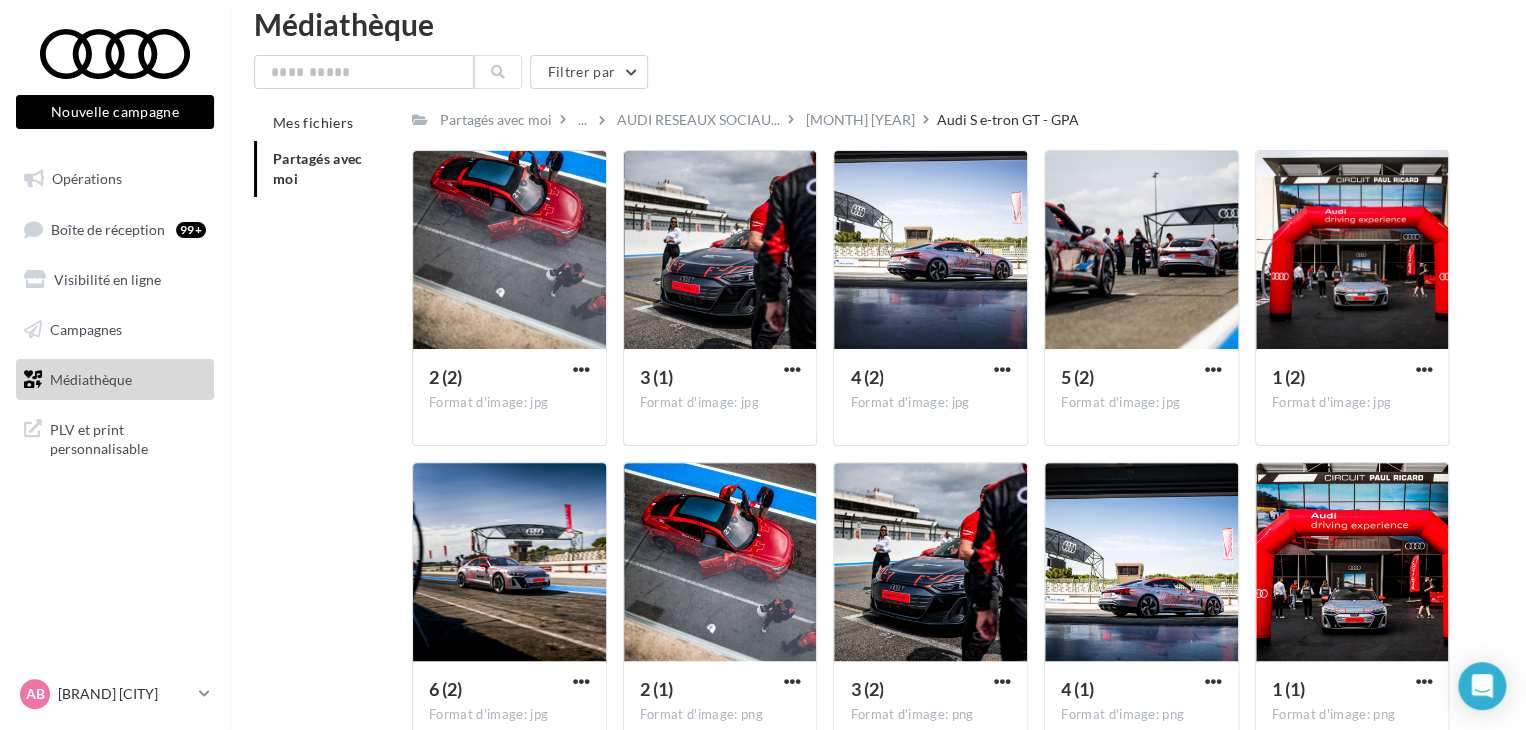 scroll, scrollTop: 0, scrollLeft: 0, axis: both 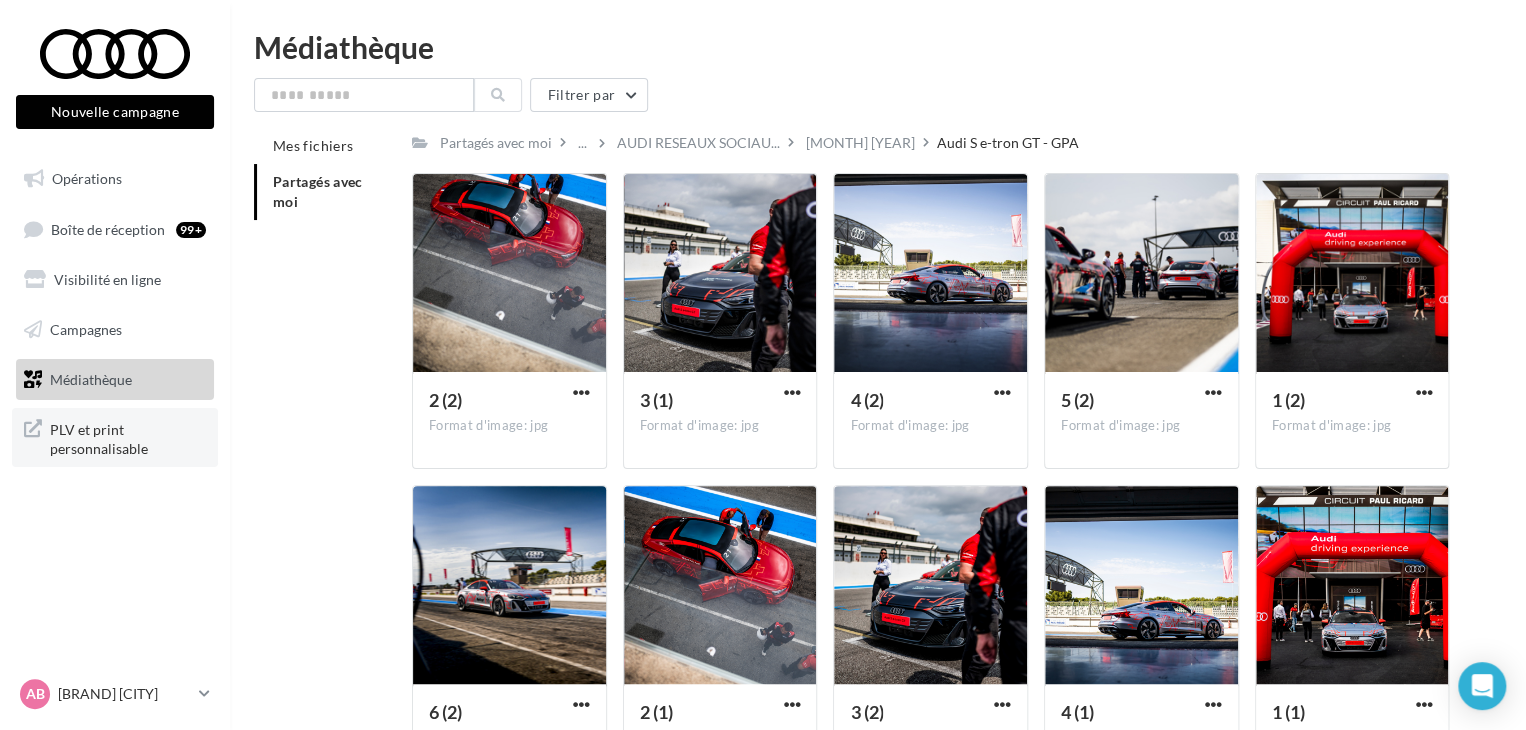 click at bounding box center (33, 437) 